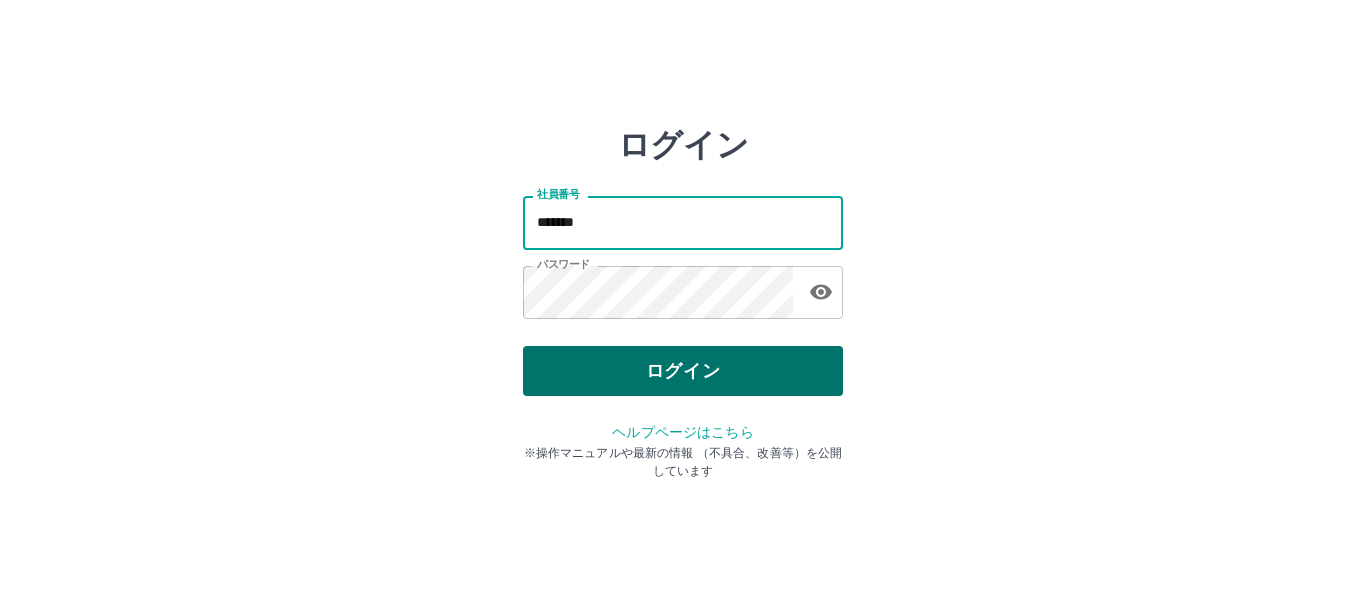scroll, scrollTop: 0, scrollLeft: 0, axis: both 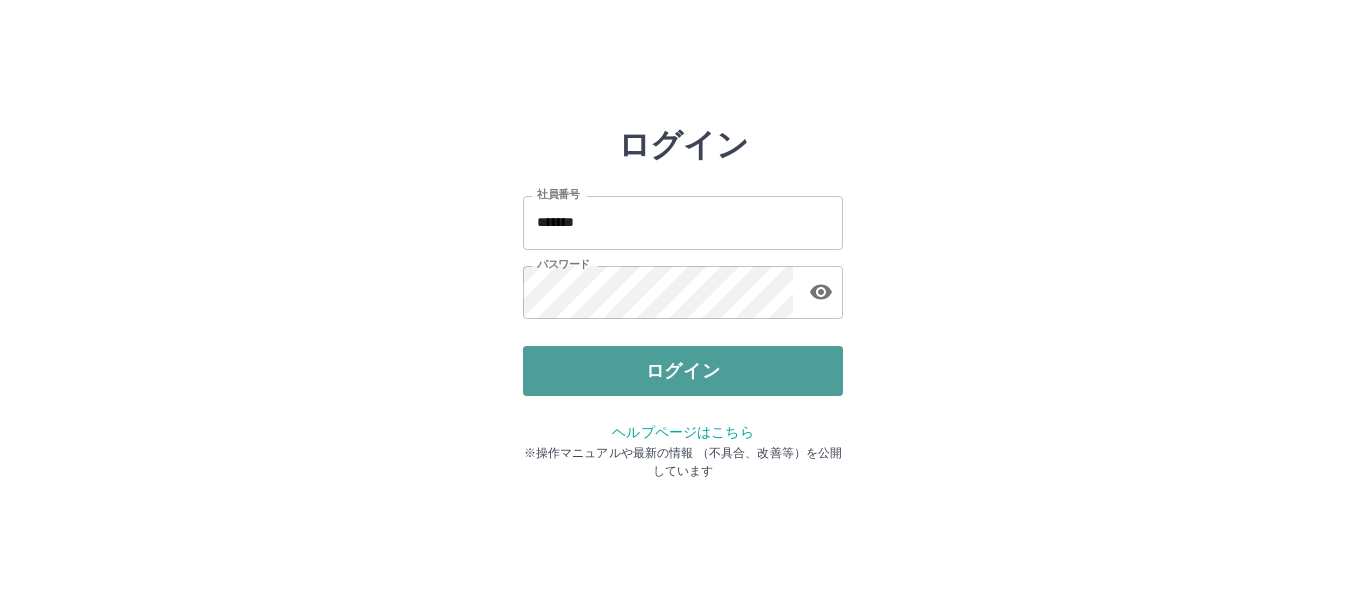 click on "ログイン" at bounding box center [683, 371] 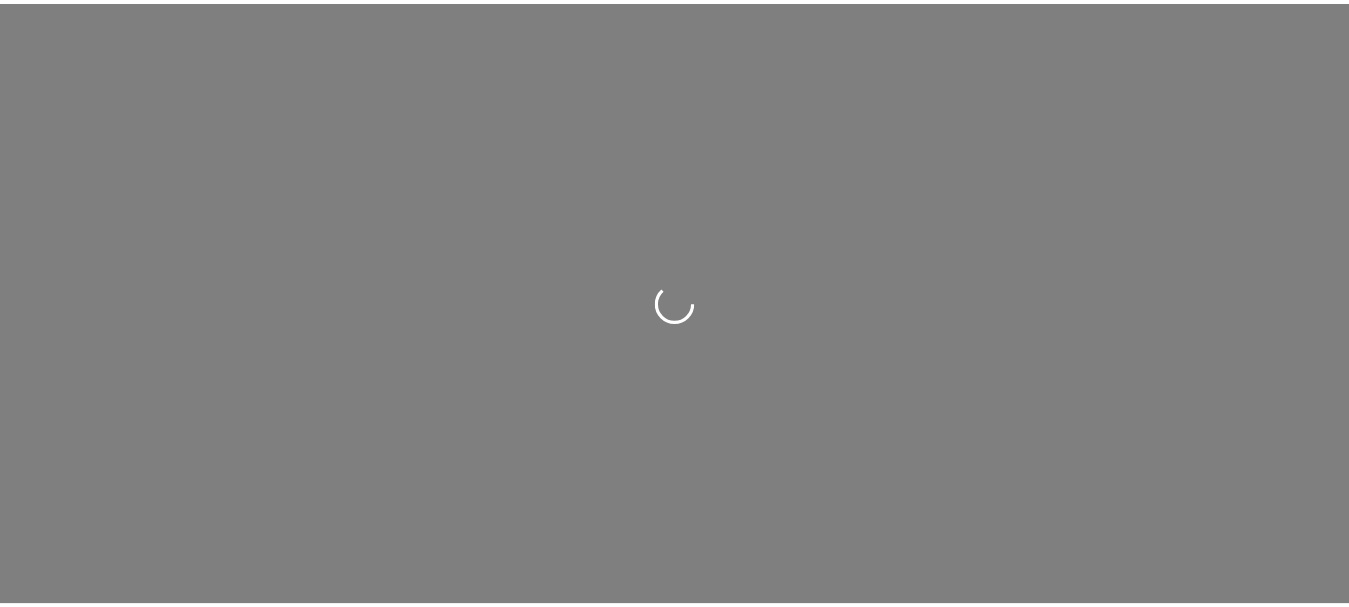 scroll, scrollTop: 0, scrollLeft: 0, axis: both 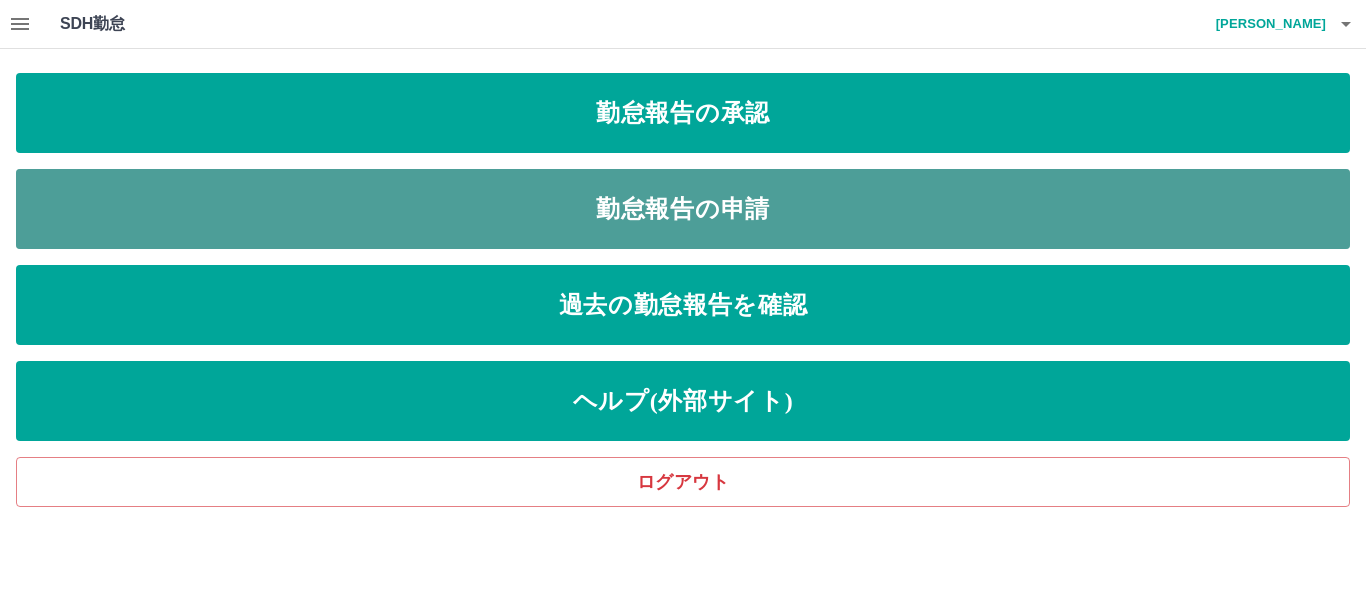click on "勤怠報告の申請" at bounding box center [683, 209] 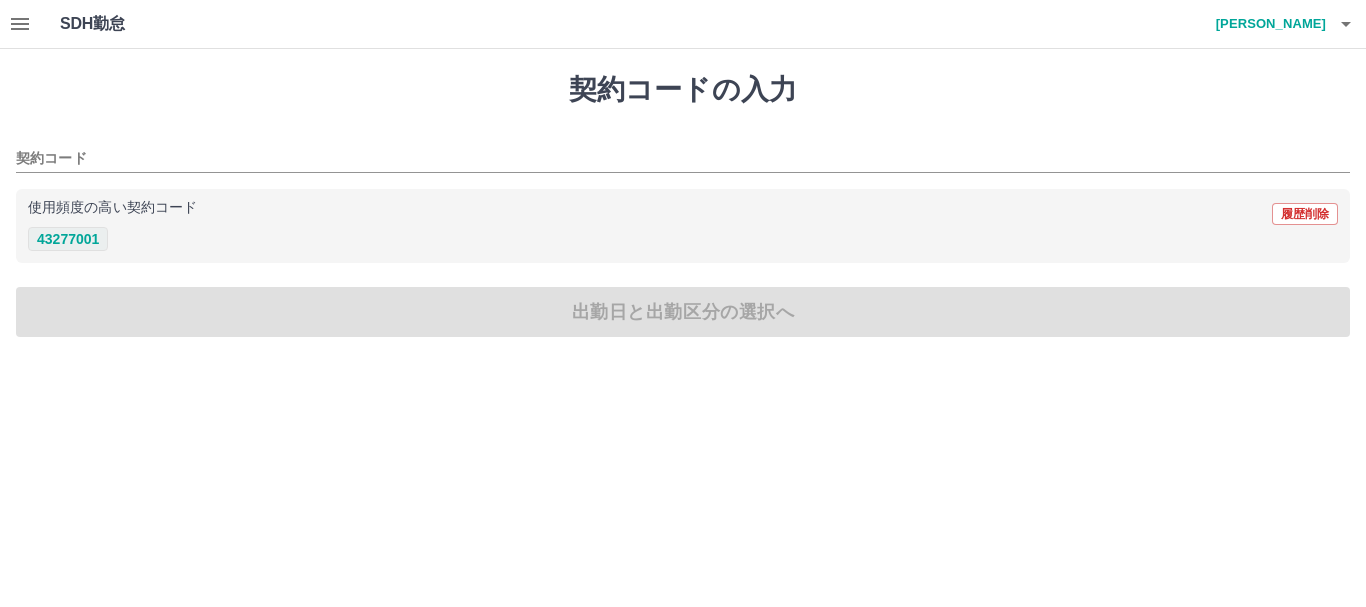 click on "43277001" at bounding box center [68, 239] 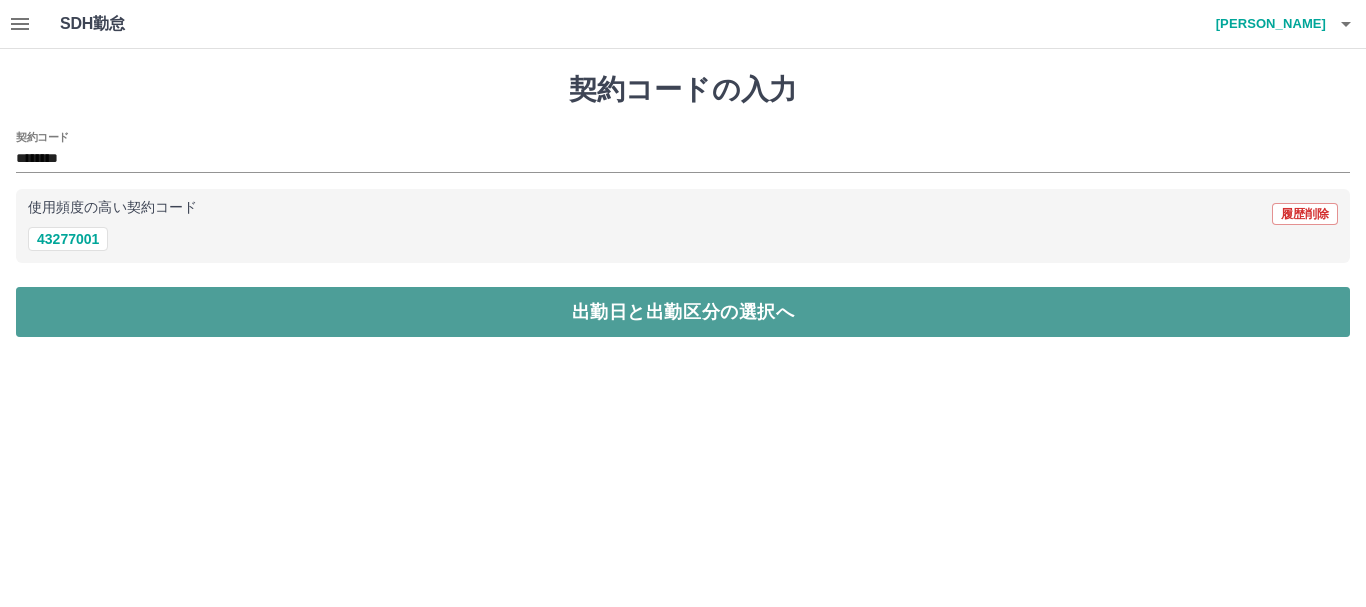 click on "出勤日と出勤区分の選択へ" at bounding box center [683, 312] 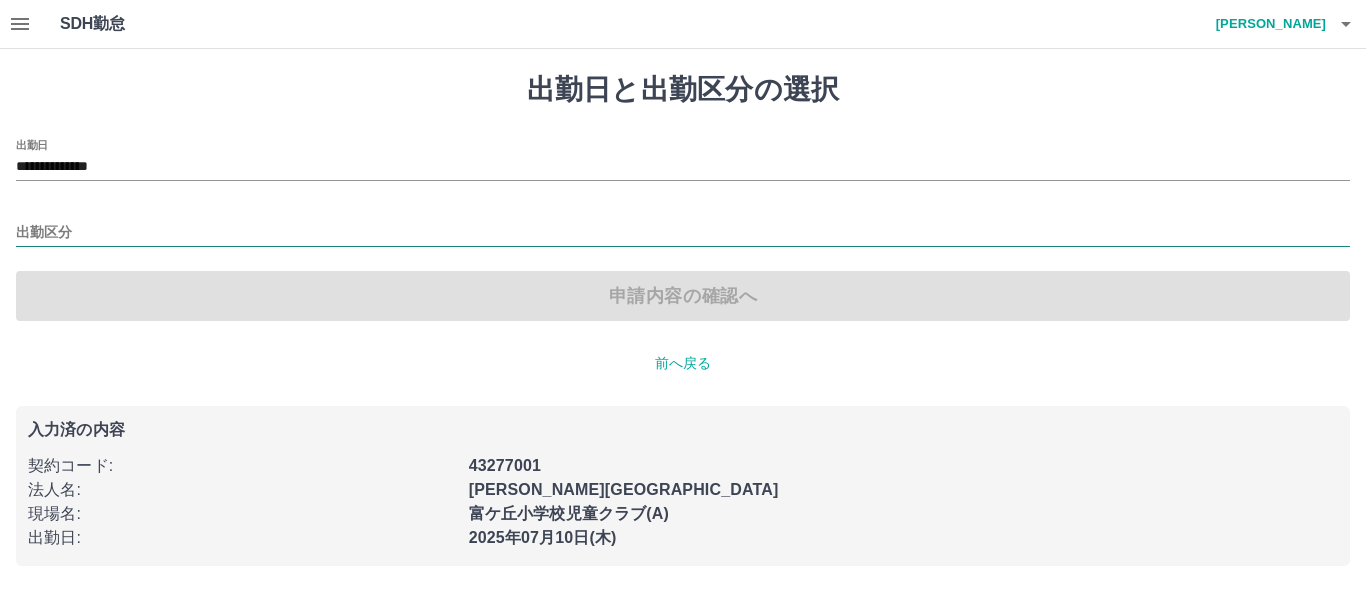 click on "出勤区分" at bounding box center (683, 233) 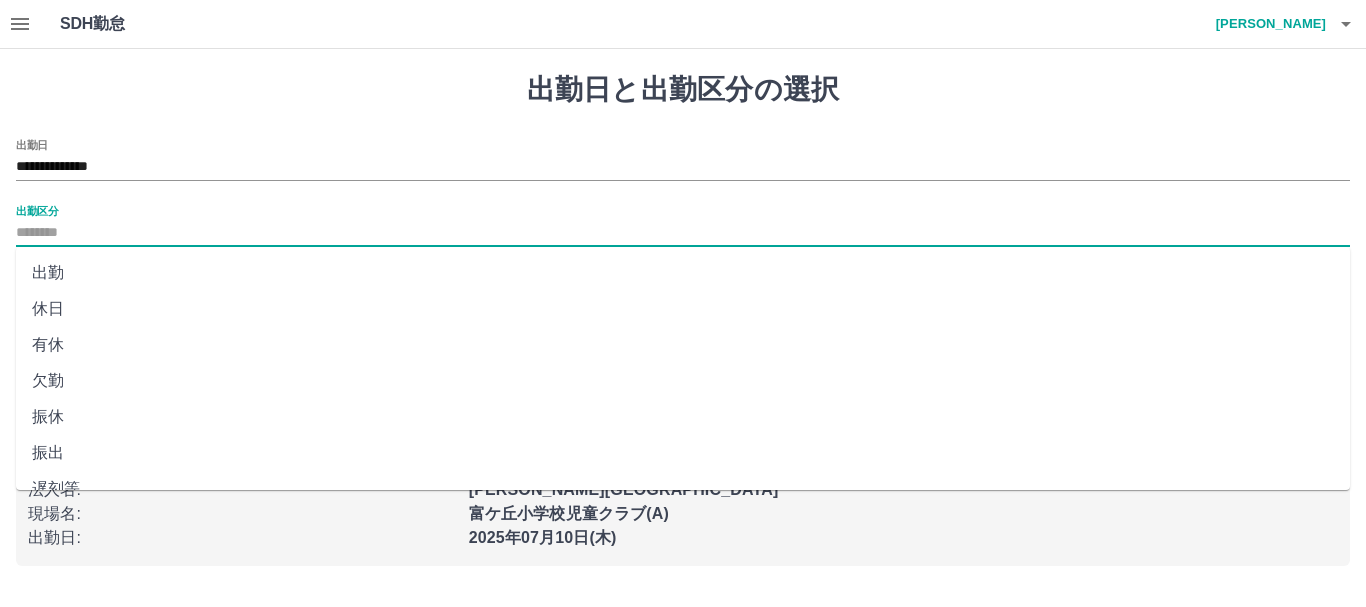 click on "出勤" at bounding box center [683, 273] 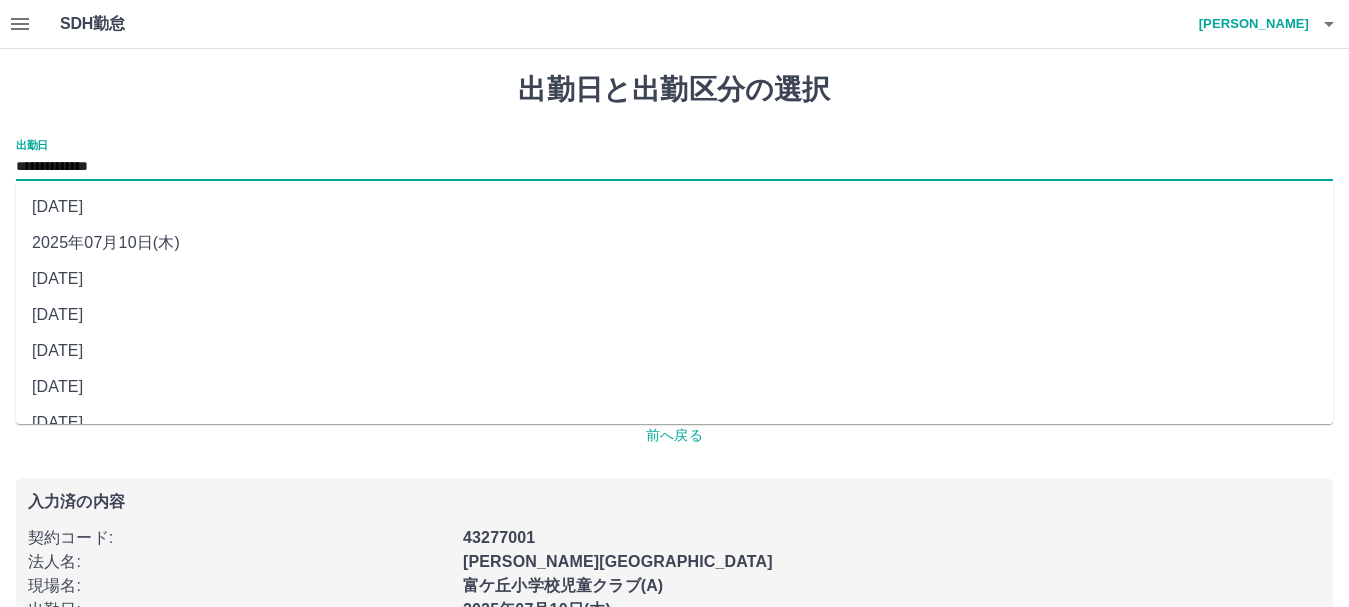 click on "**********" at bounding box center [674, 167] 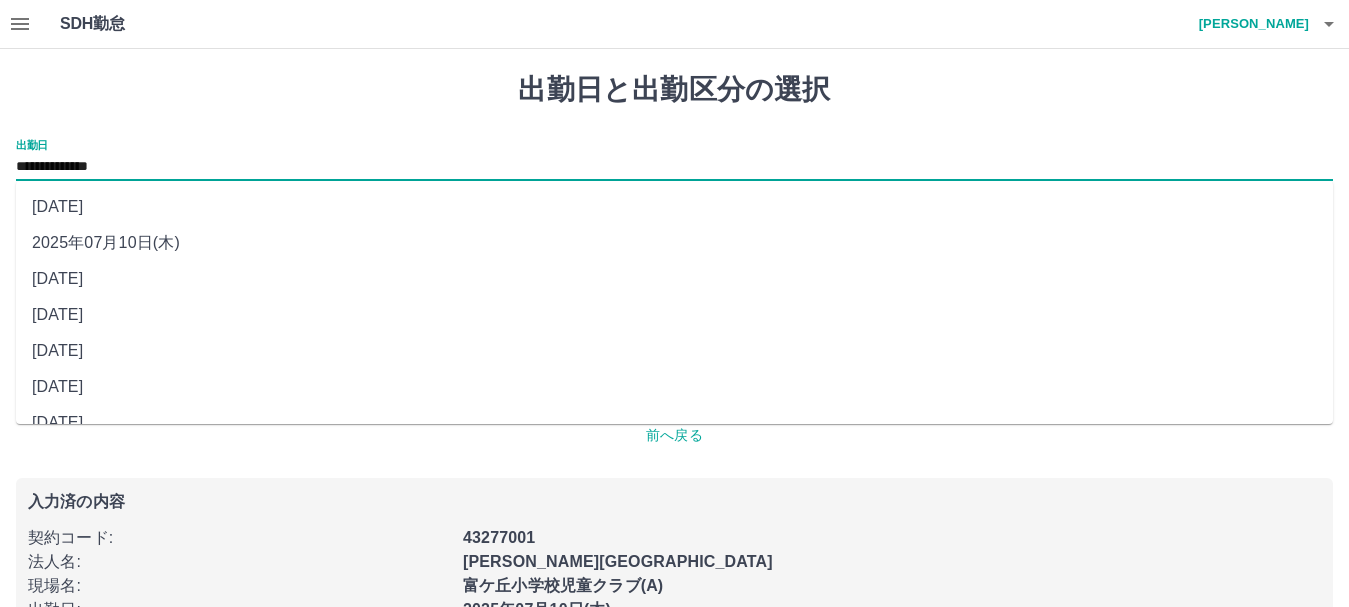 click on "[DATE]" at bounding box center [674, 279] 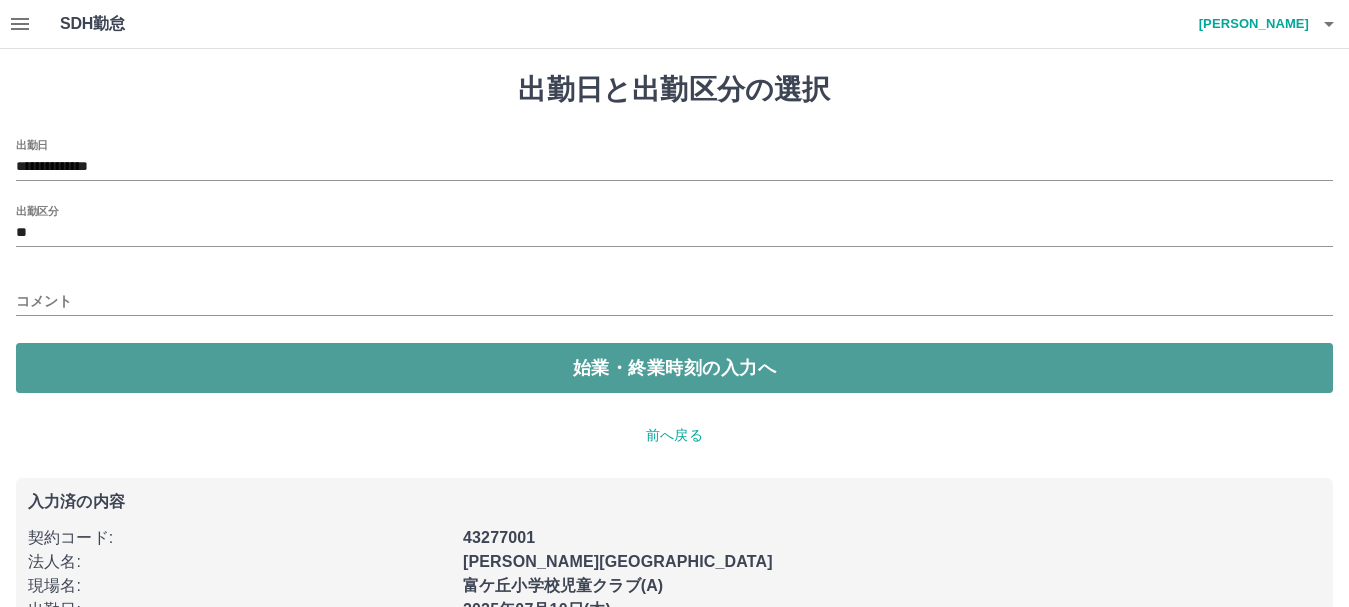 click on "始業・終業時刻の入力へ" at bounding box center [674, 368] 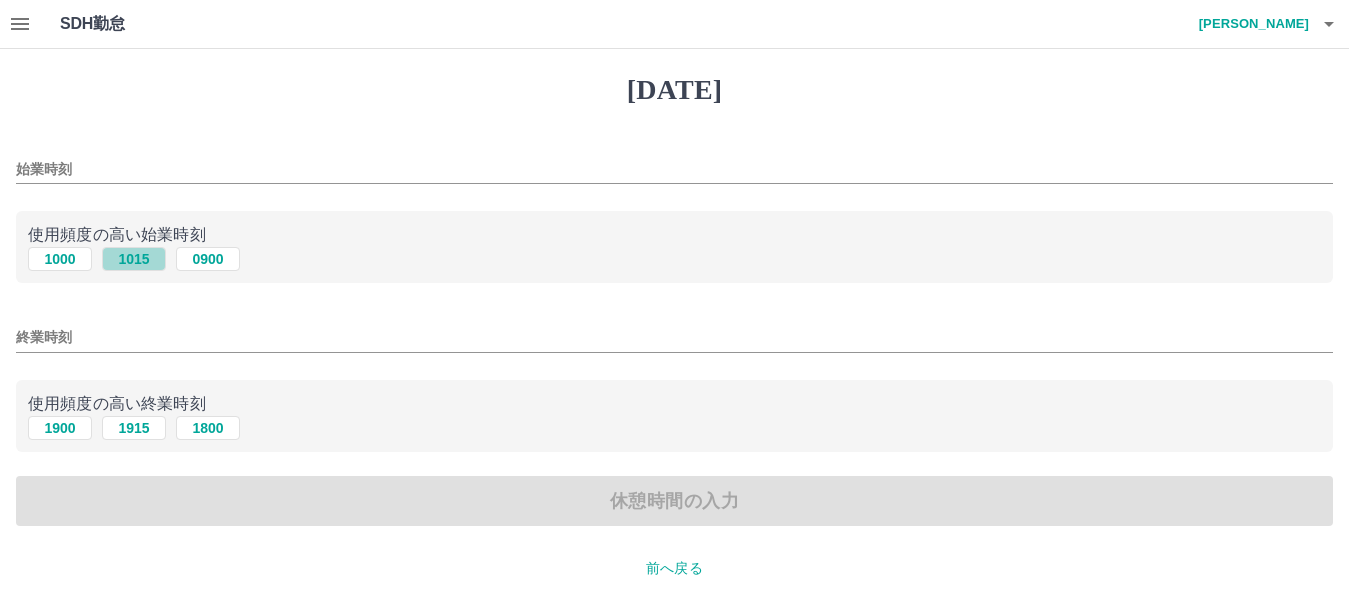 click on "1015" at bounding box center [134, 259] 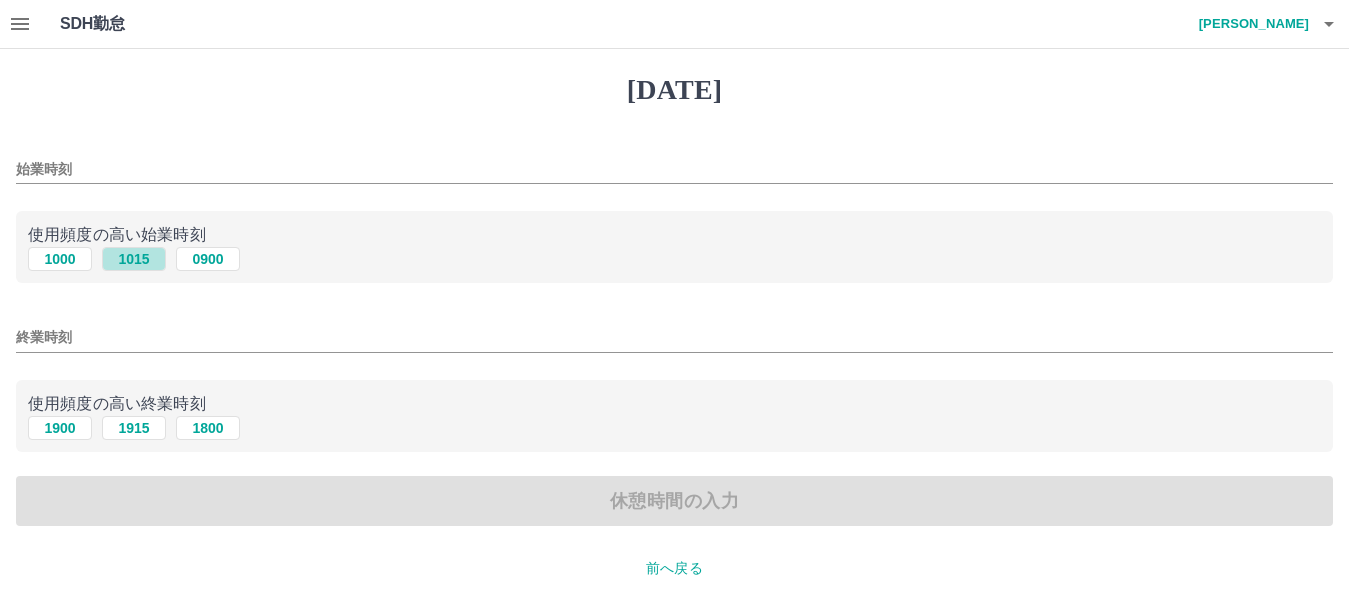 type on "****" 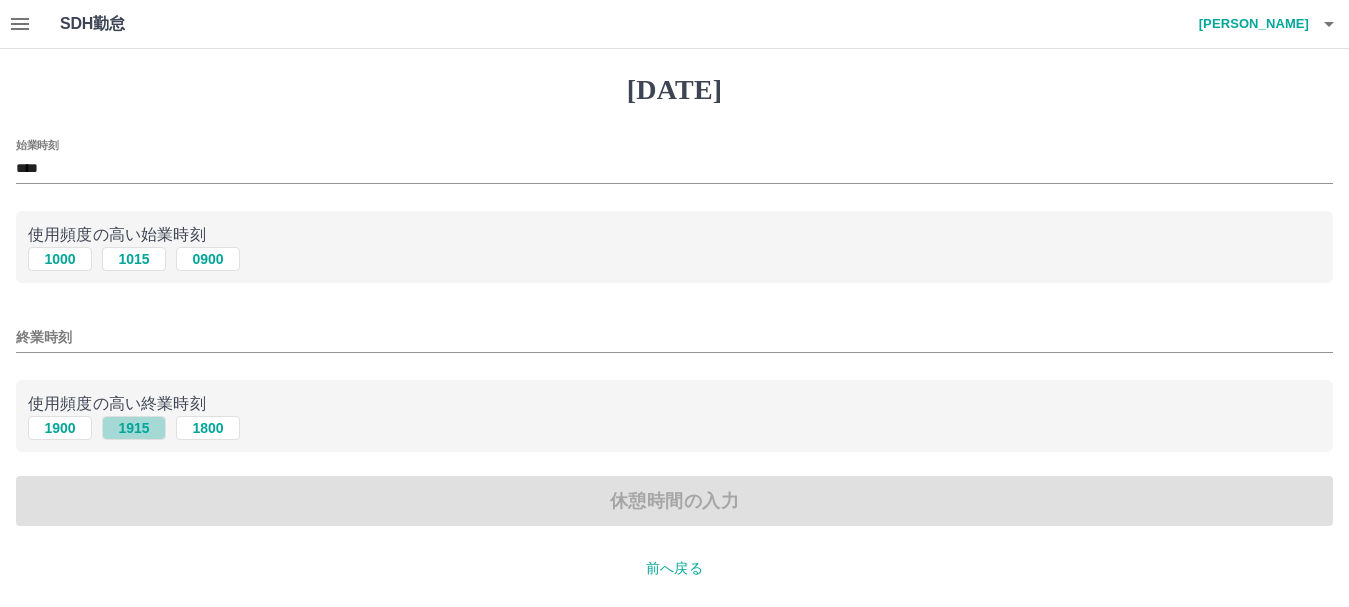 click on "1915" at bounding box center (134, 428) 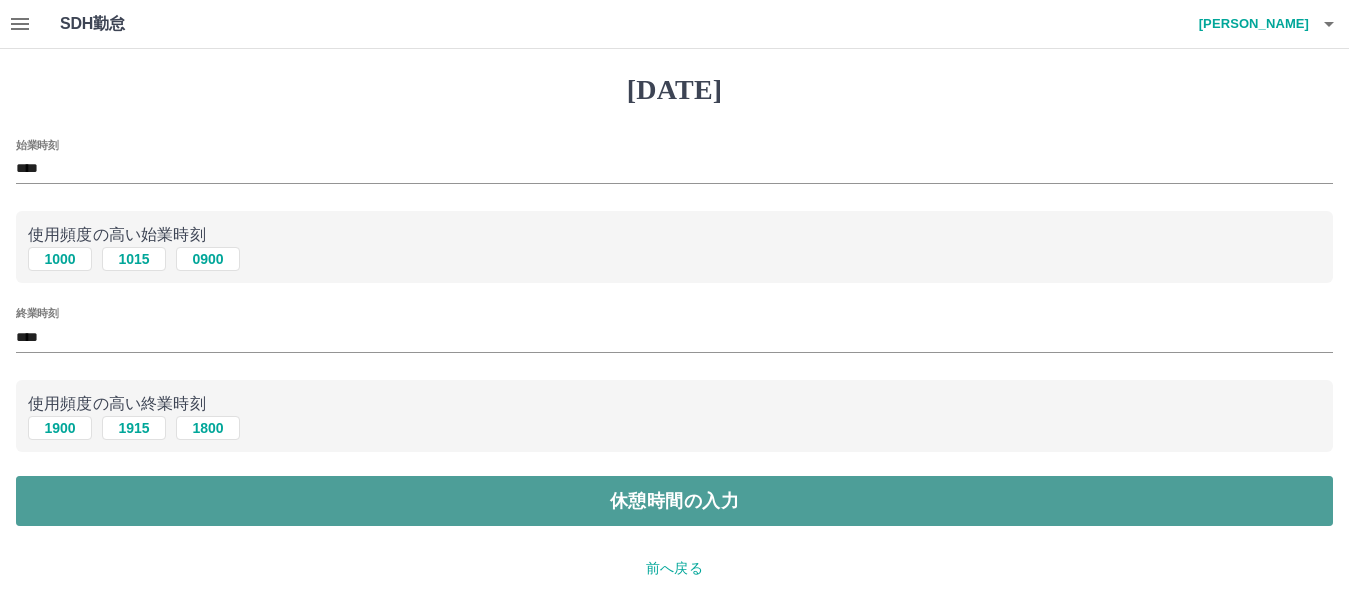 click on "休憩時間の入力" at bounding box center (674, 501) 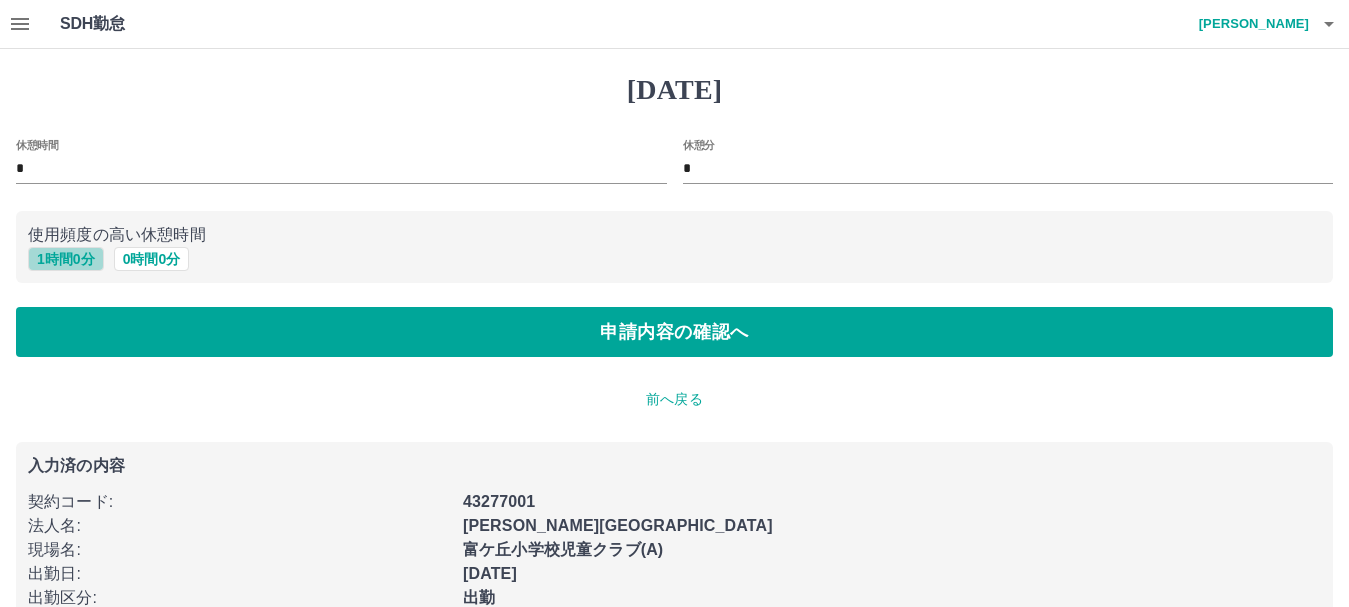click on "1 時間 0 分" at bounding box center (66, 259) 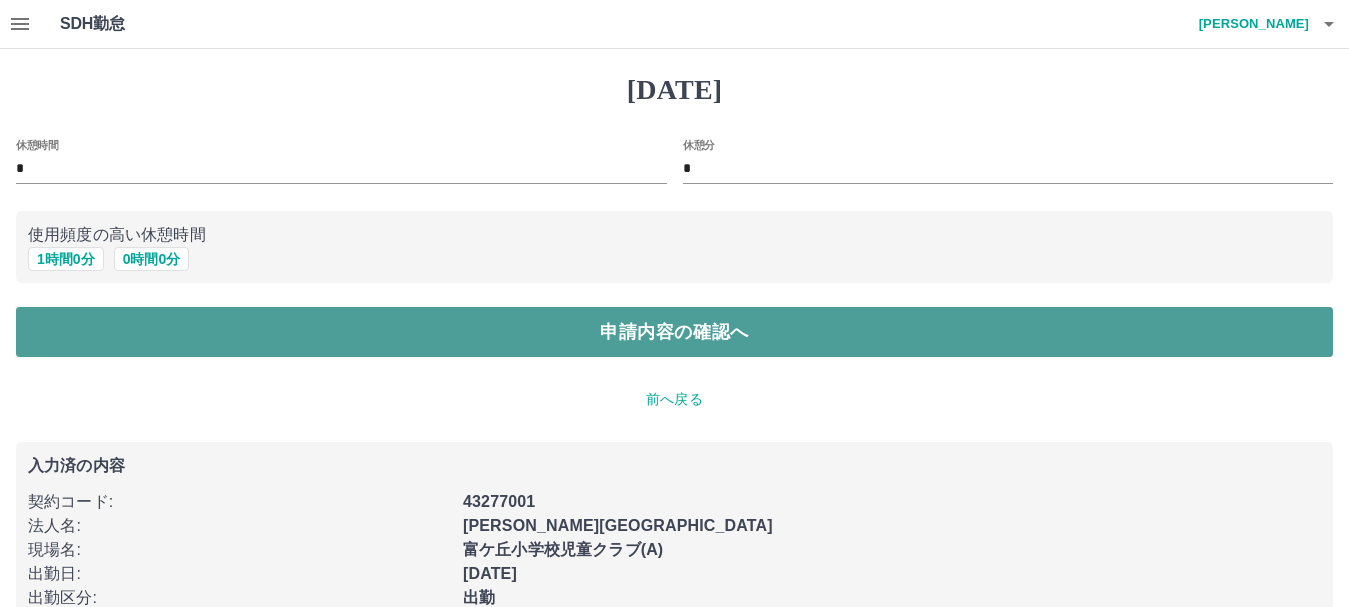 click on "申請内容の確認へ" at bounding box center (674, 332) 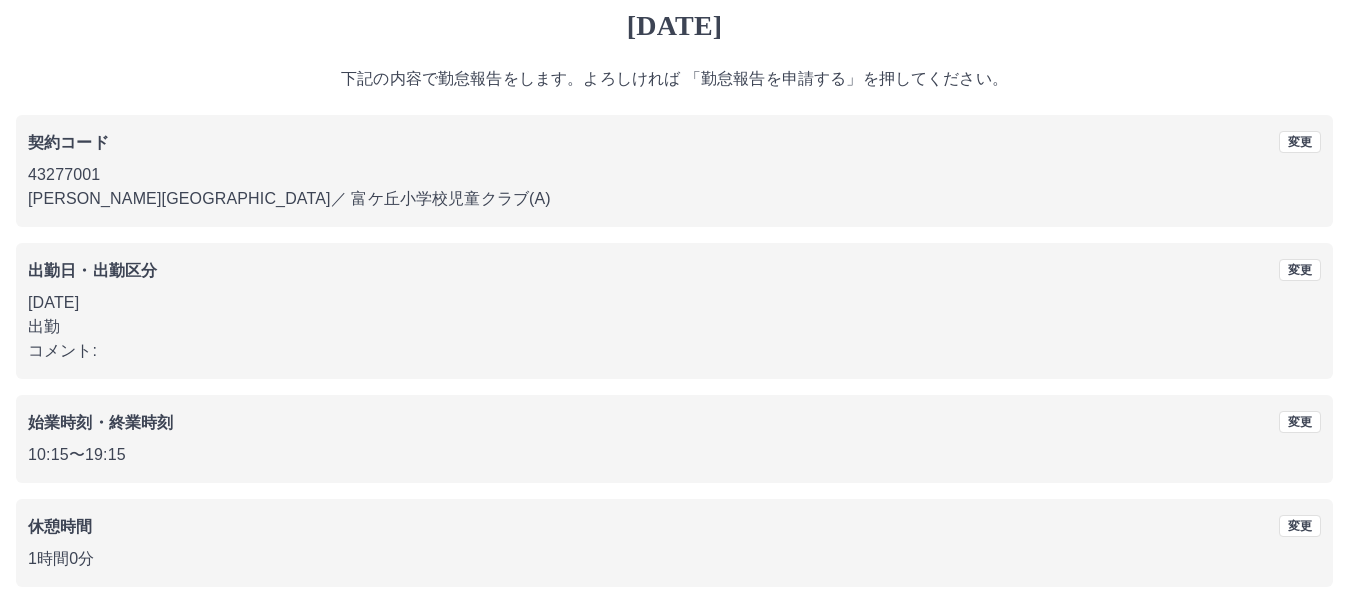 scroll, scrollTop: 142, scrollLeft: 0, axis: vertical 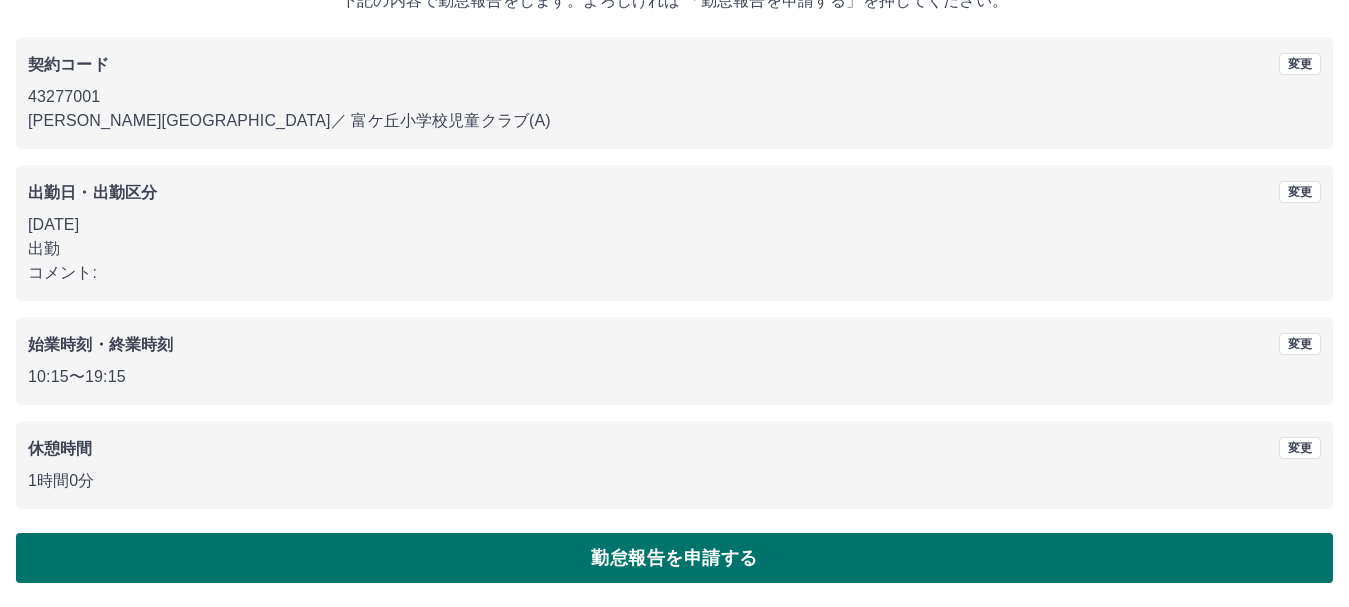 click on "勤怠報告を申請する" at bounding box center (674, 558) 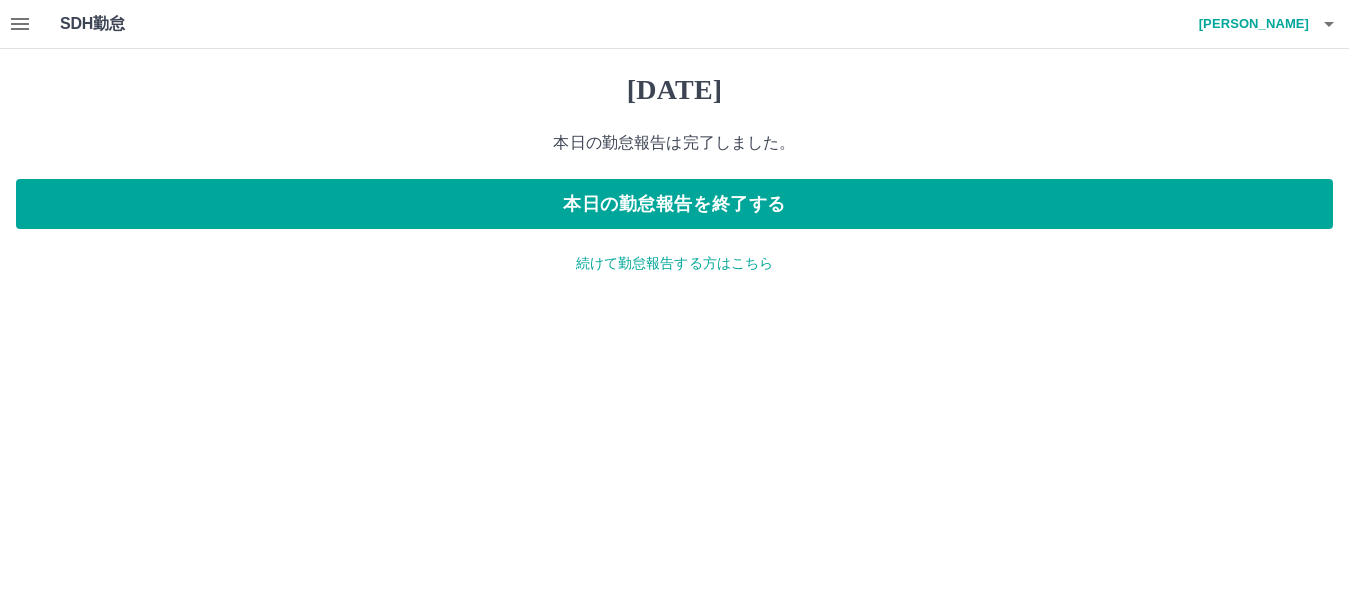scroll, scrollTop: 0, scrollLeft: 0, axis: both 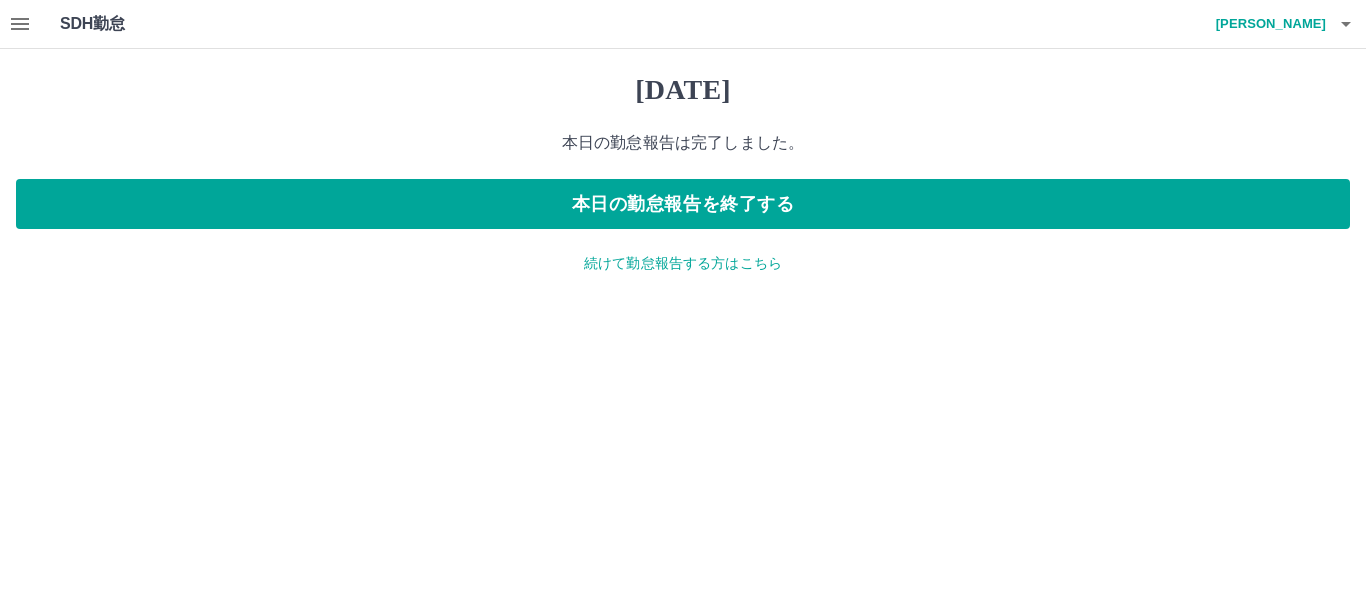 click 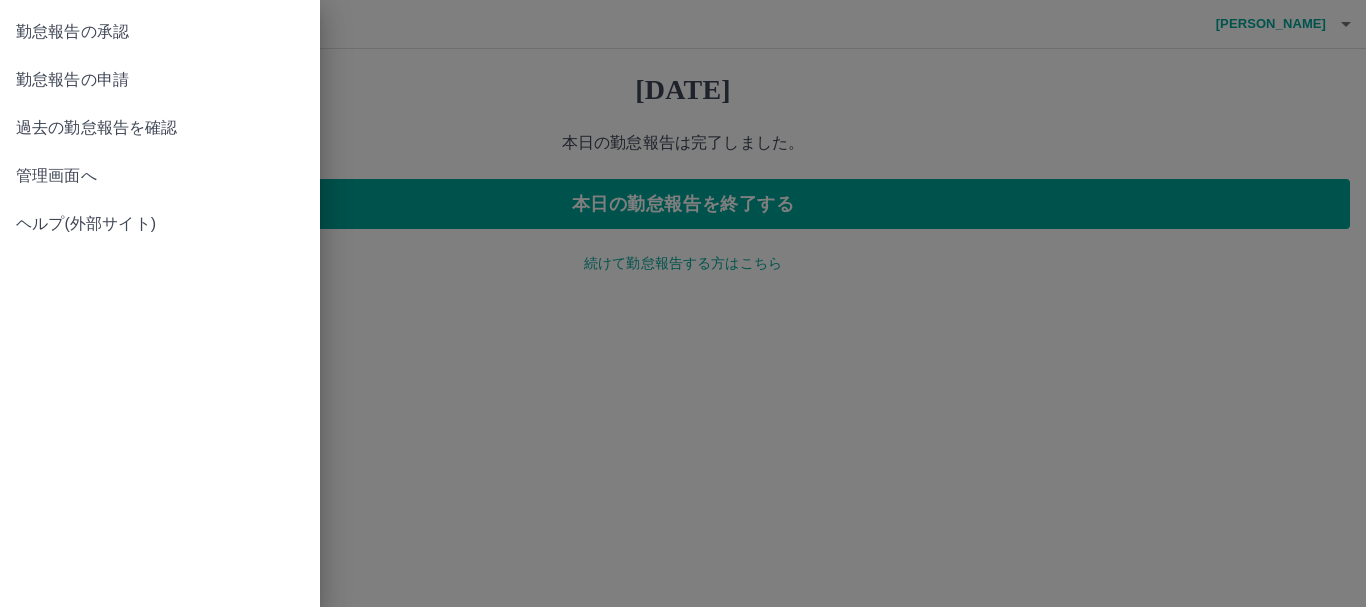 click on "勤怠報告の承認" at bounding box center (160, 32) 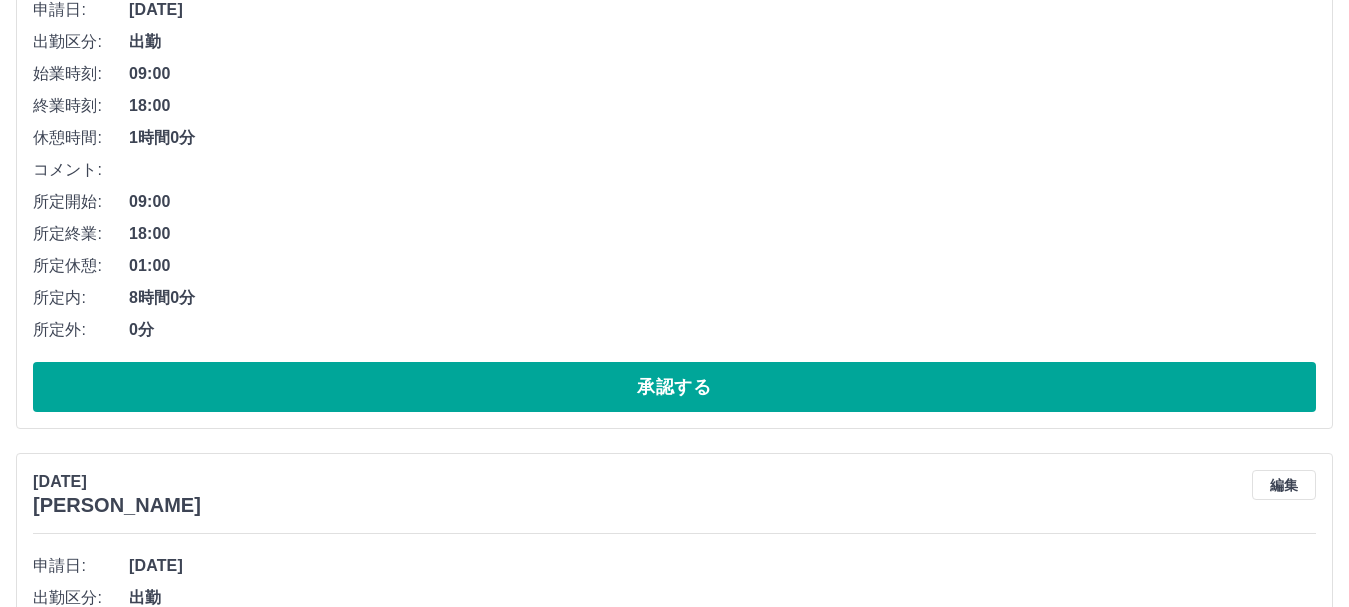scroll, scrollTop: 3700, scrollLeft: 0, axis: vertical 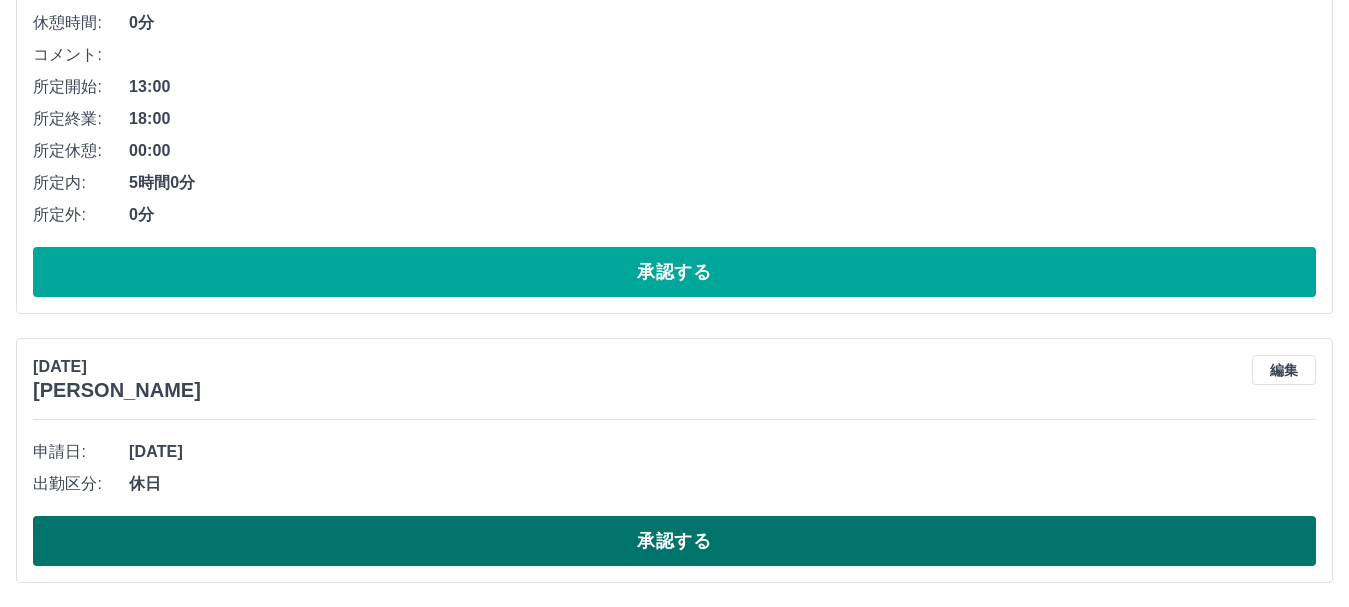 click on "承認する" at bounding box center (674, 541) 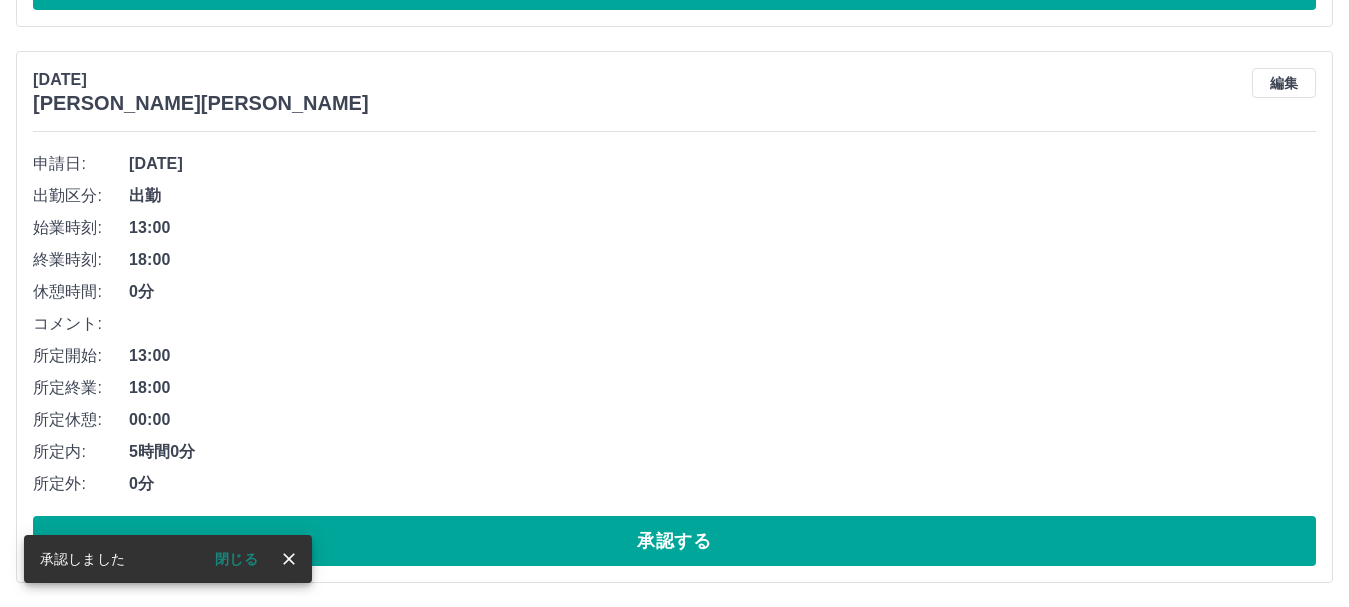 scroll, scrollTop: 5750, scrollLeft: 0, axis: vertical 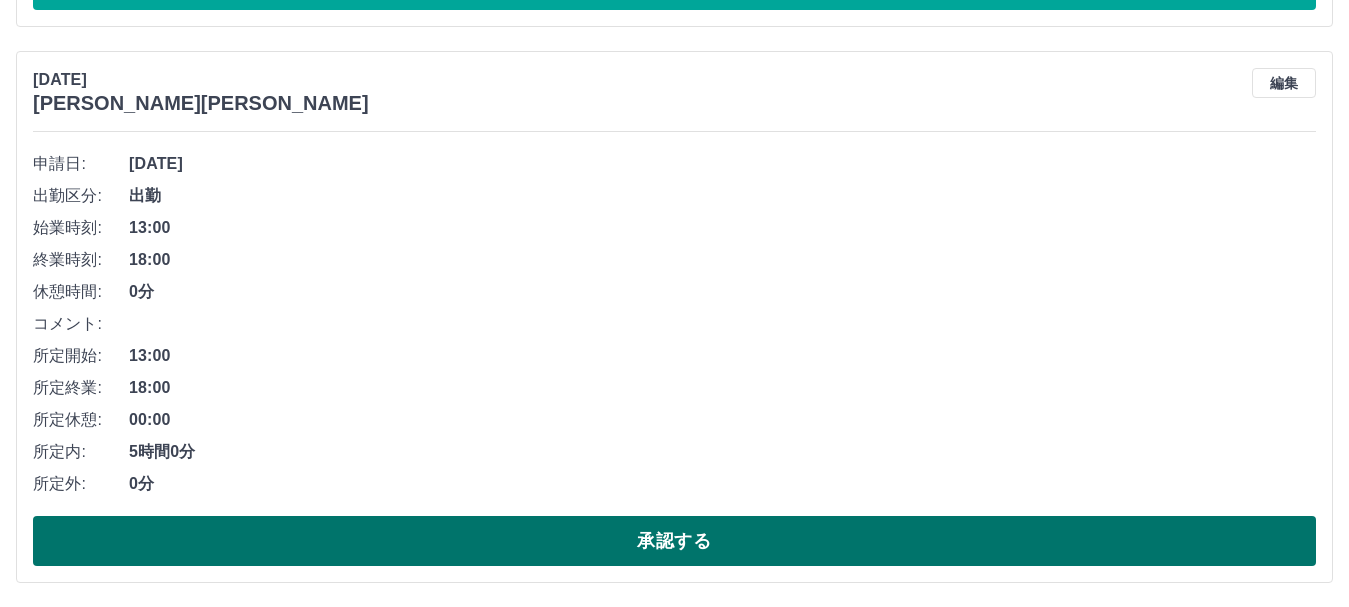 click on "承認する" at bounding box center [674, 541] 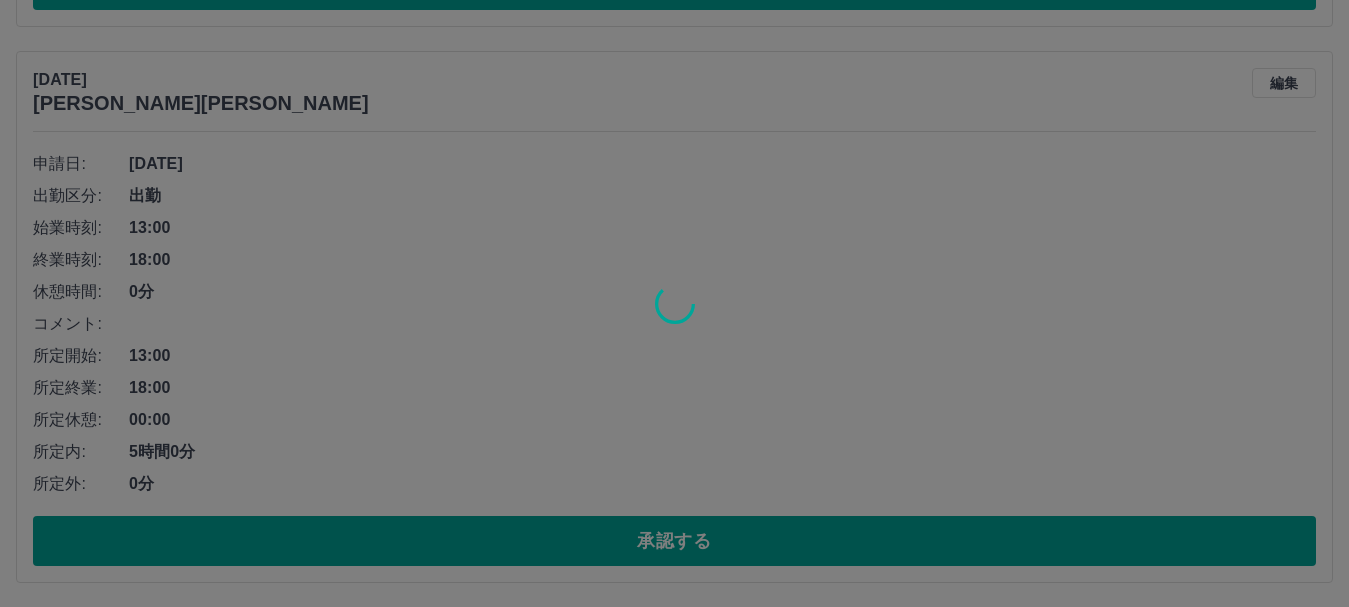 scroll, scrollTop: 5194, scrollLeft: 0, axis: vertical 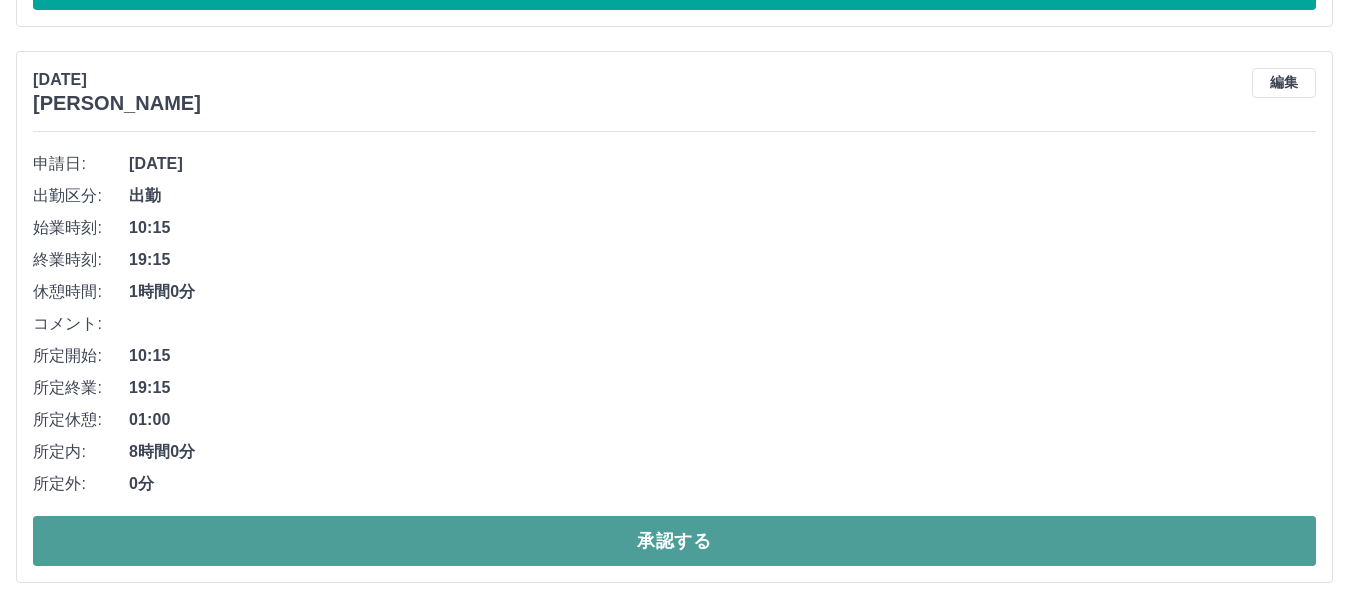 click on "承認する" at bounding box center [674, 541] 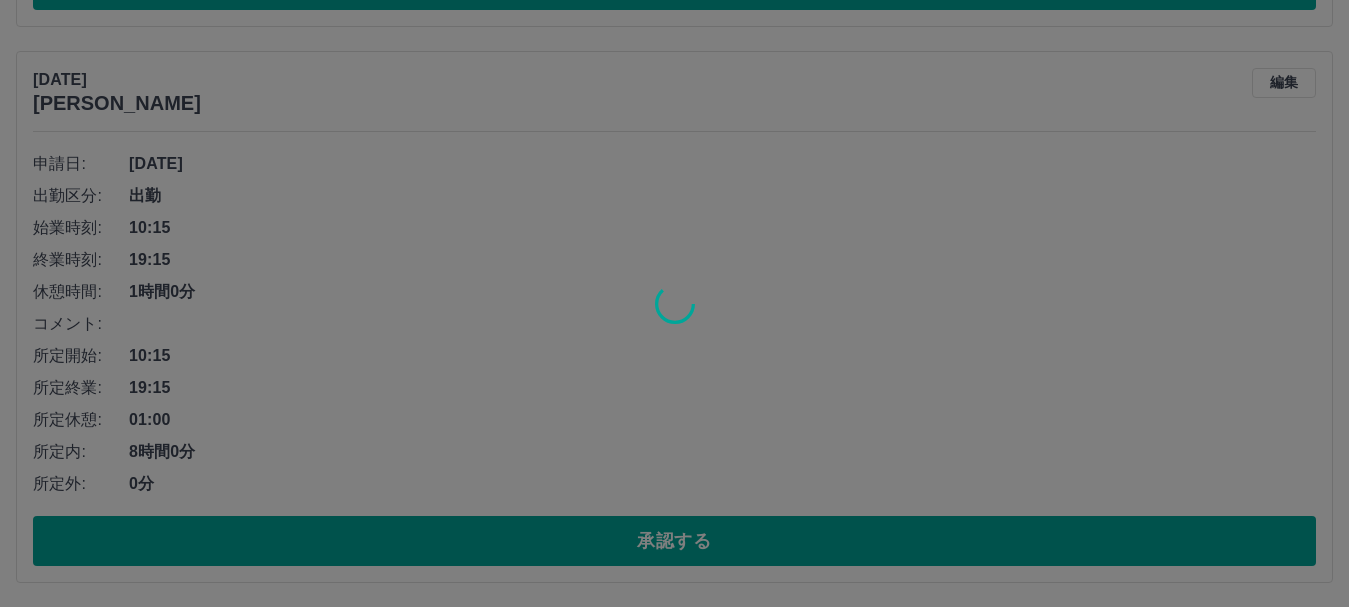 scroll, scrollTop: 4638, scrollLeft: 0, axis: vertical 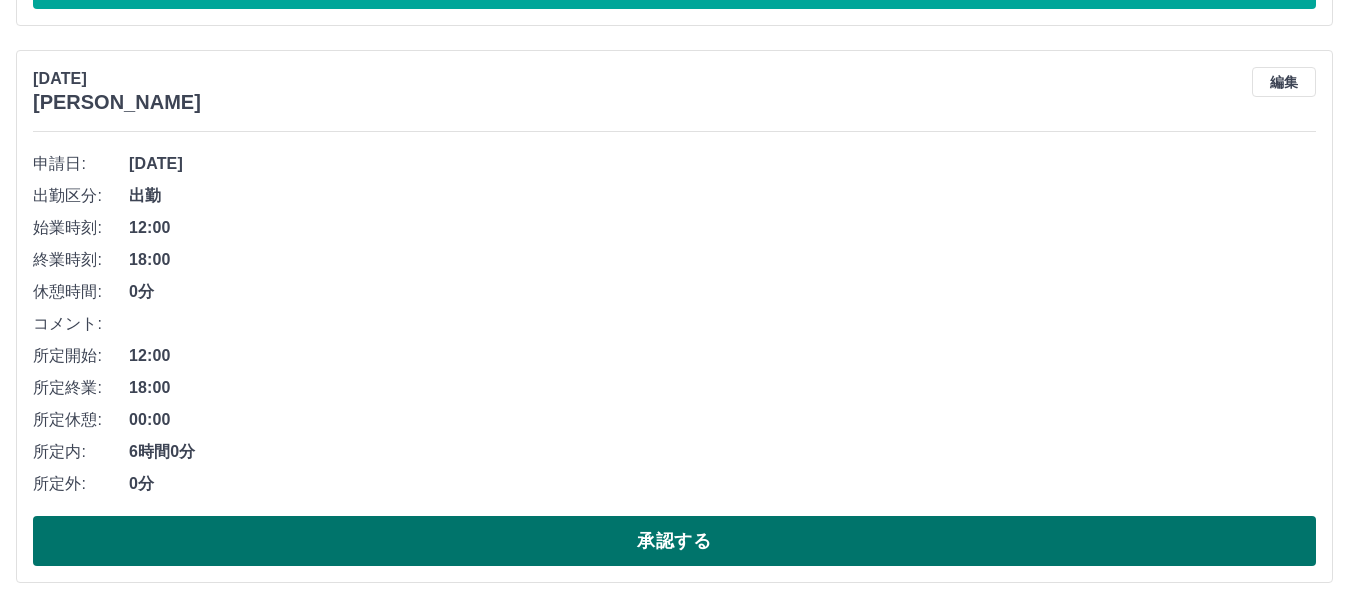 click on "承認する" at bounding box center [674, 541] 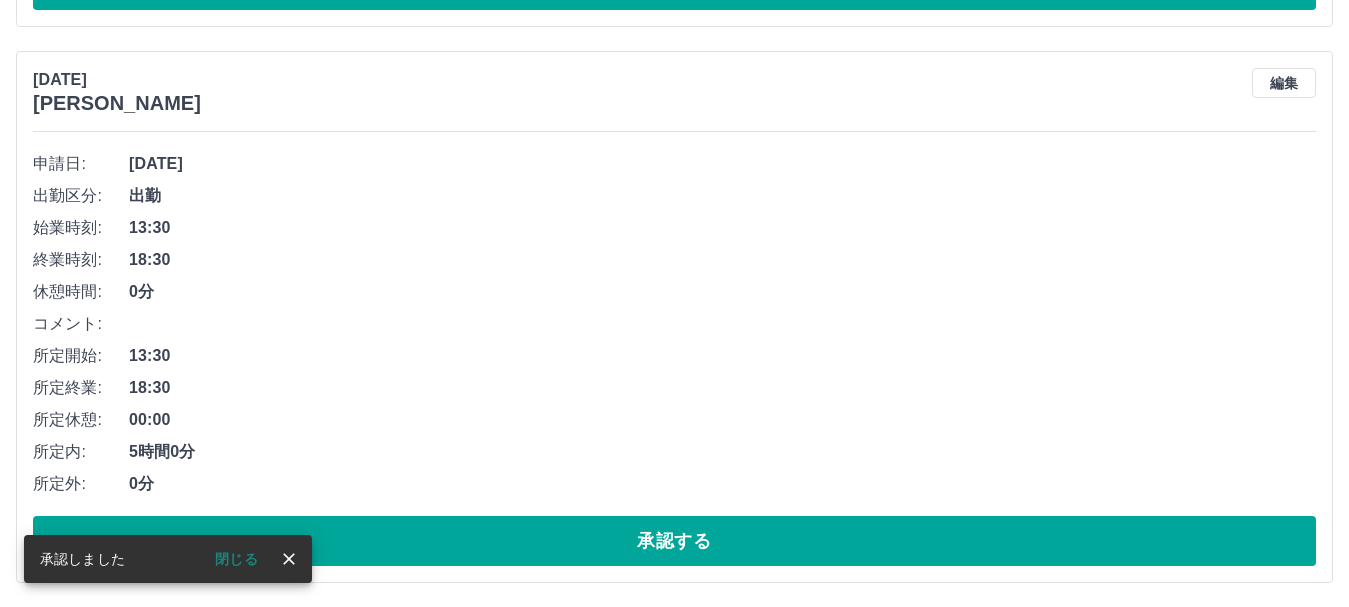 scroll, scrollTop: 4081, scrollLeft: 0, axis: vertical 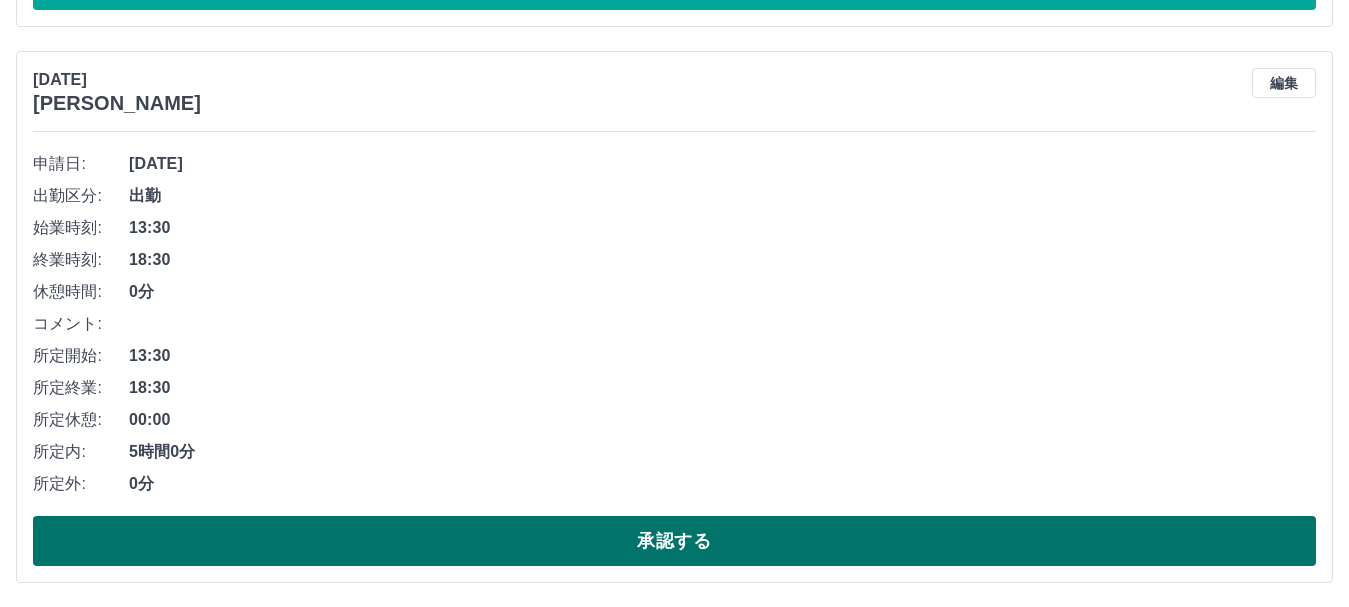 click on "承認する" at bounding box center [674, 541] 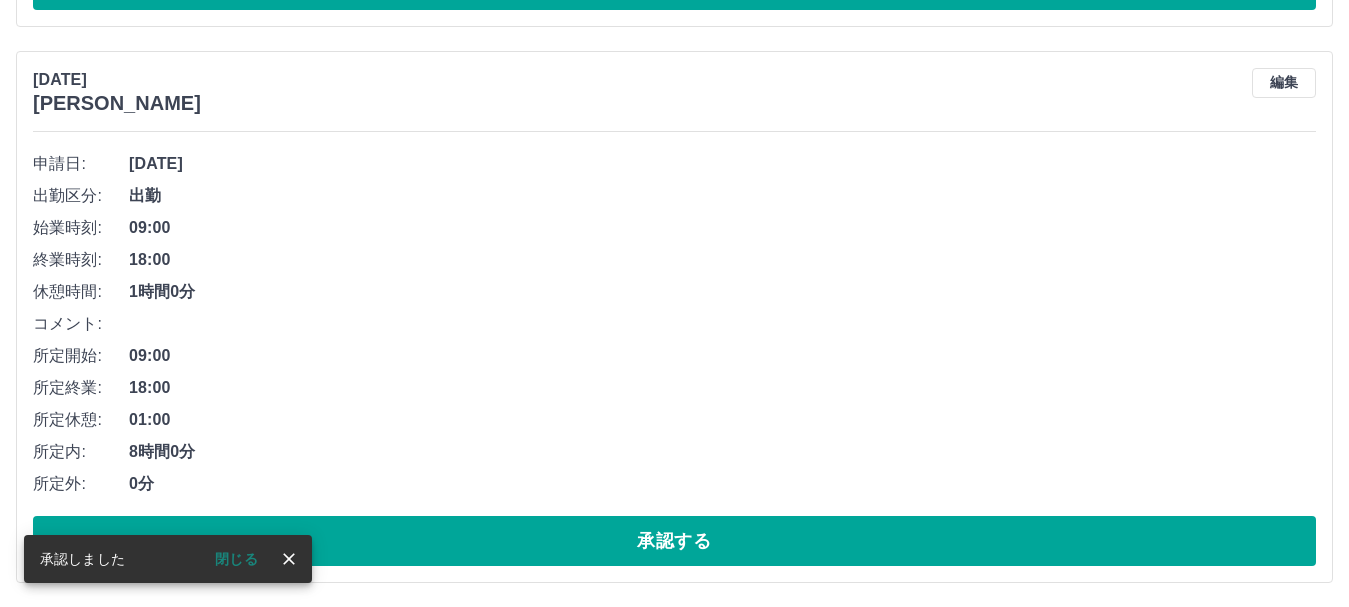 scroll, scrollTop: 3525, scrollLeft: 0, axis: vertical 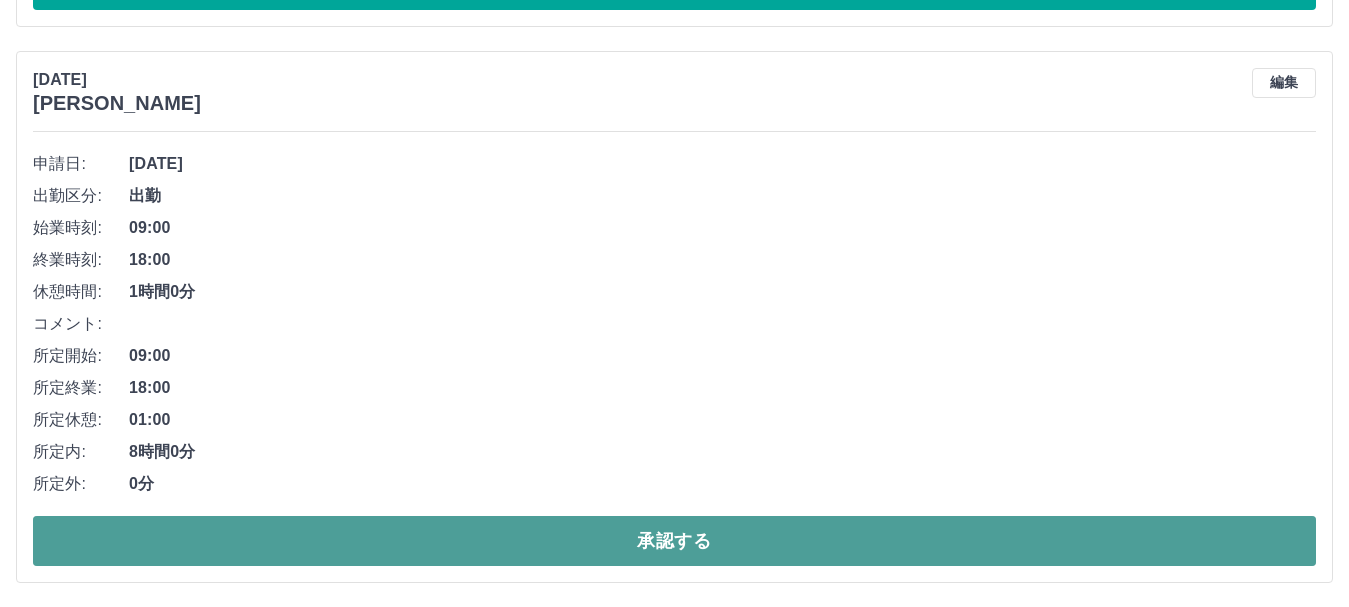 click on "承認する" at bounding box center [674, 541] 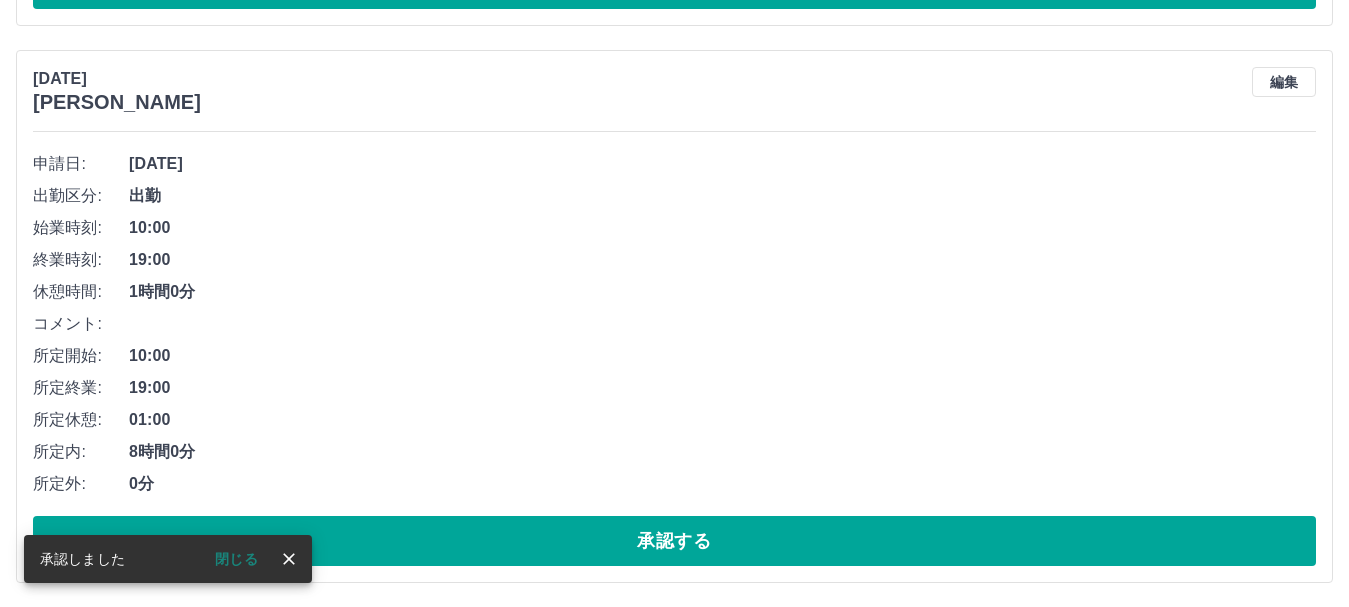 scroll, scrollTop: 2969, scrollLeft: 0, axis: vertical 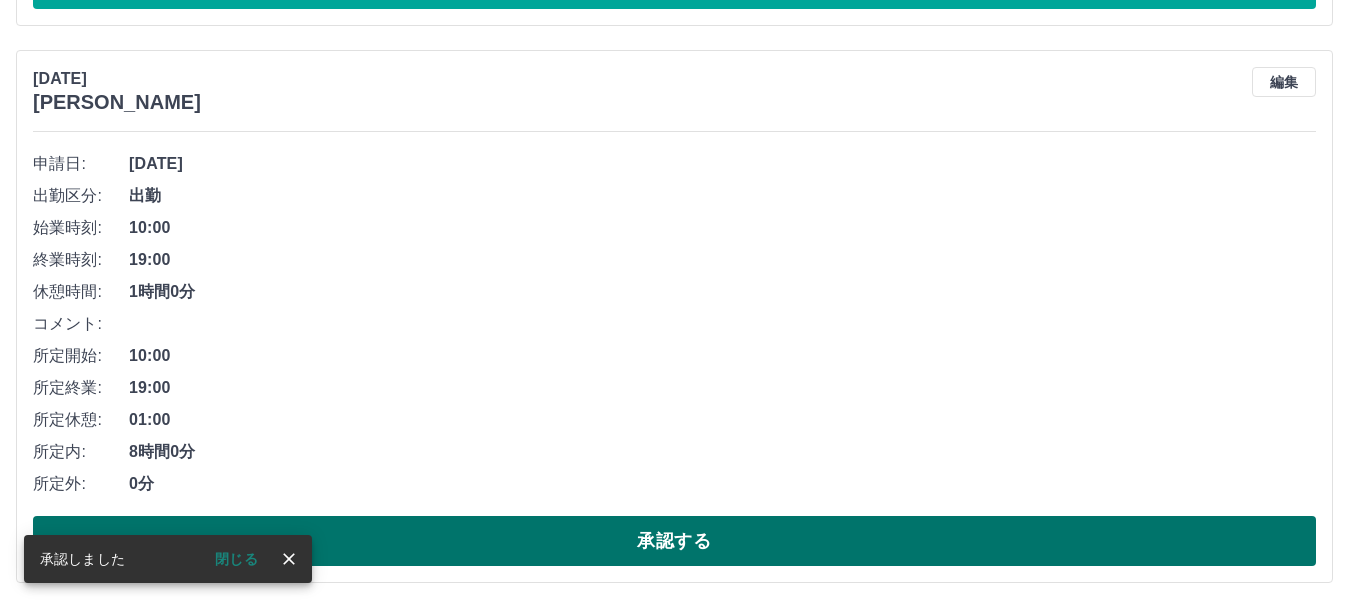 click on "承認する" at bounding box center (674, 541) 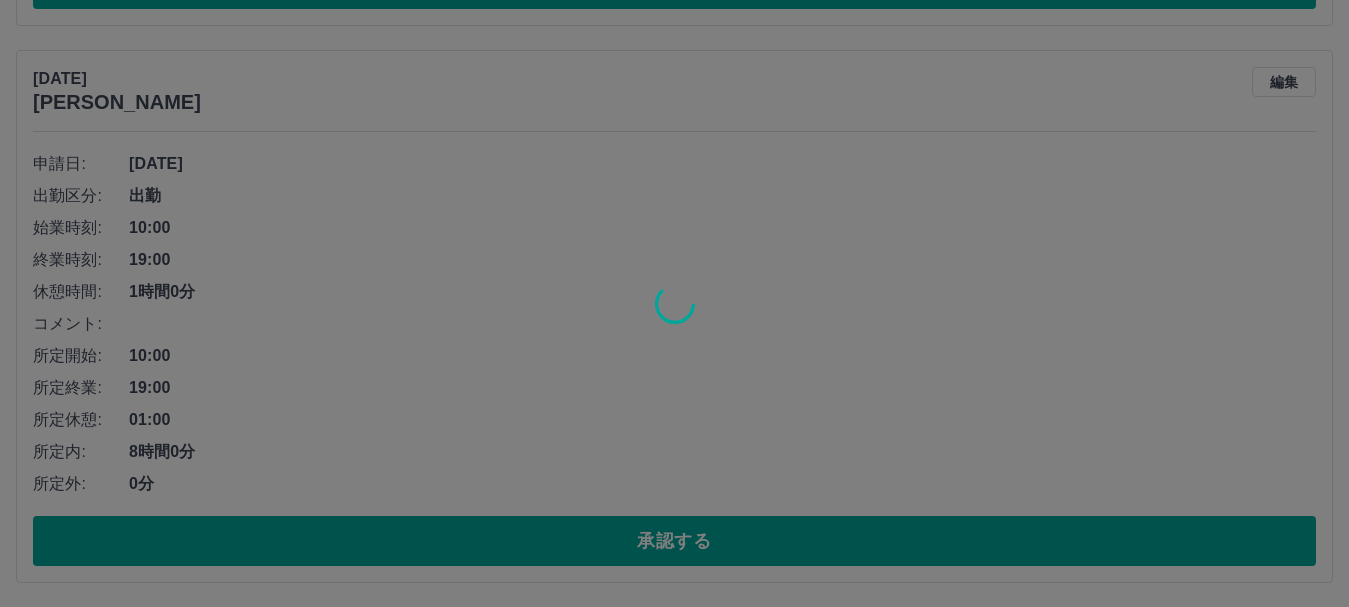 scroll, scrollTop: 2412, scrollLeft: 0, axis: vertical 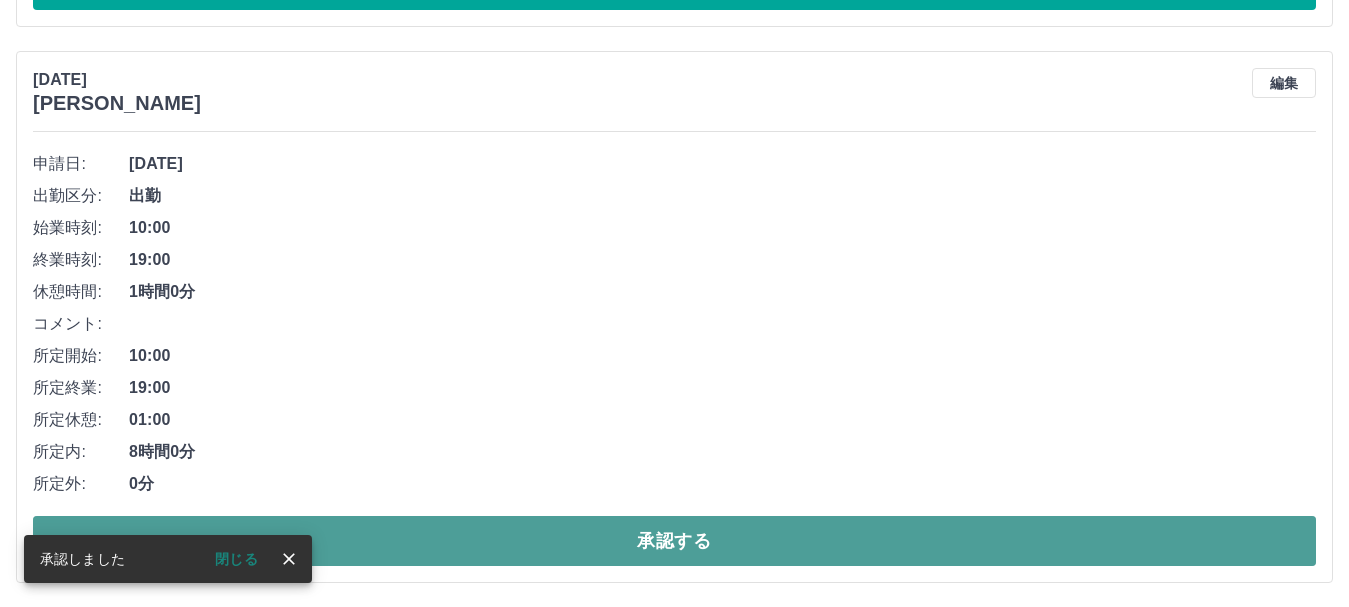 click on "承認する" at bounding box center [674, 541] 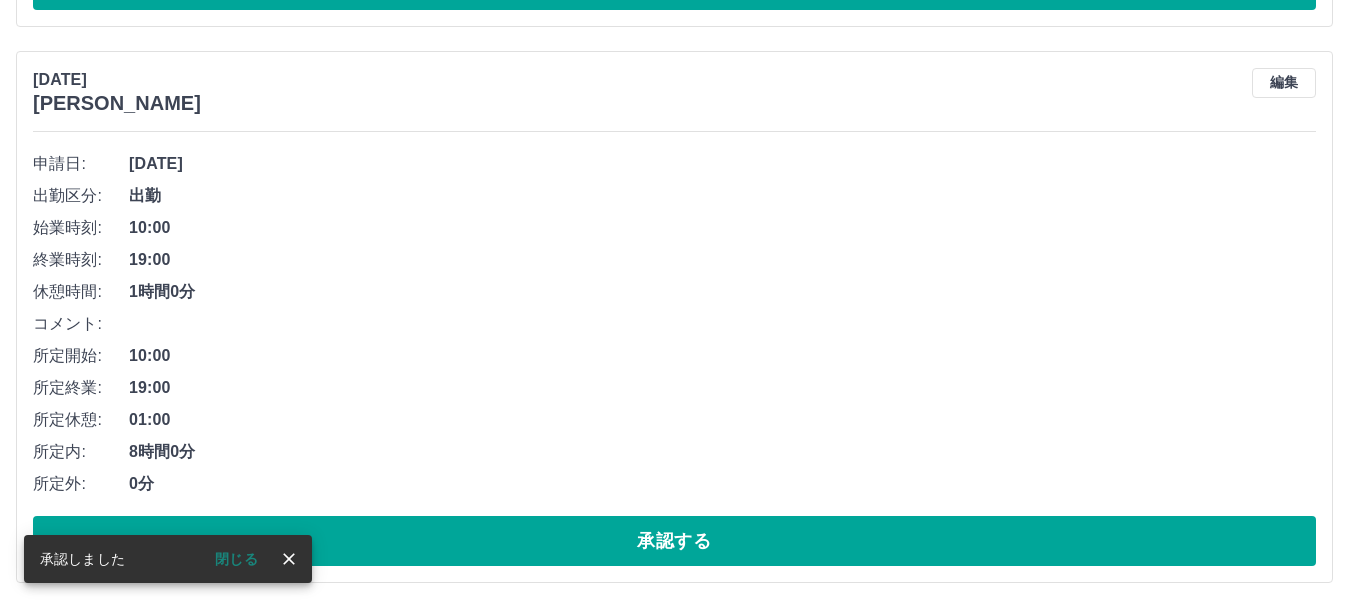 scroll, scrollTop: 1856, scrollLeft: 0, axis: vertical 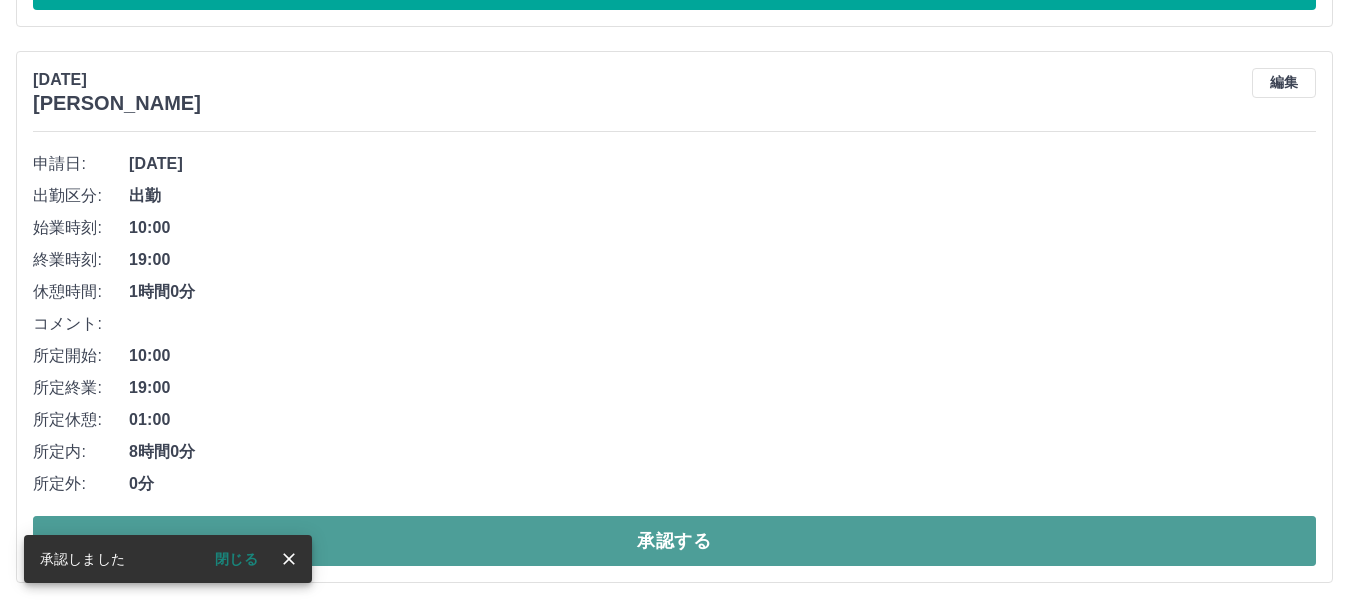click on "承認する" at bounding box center [674, 541] 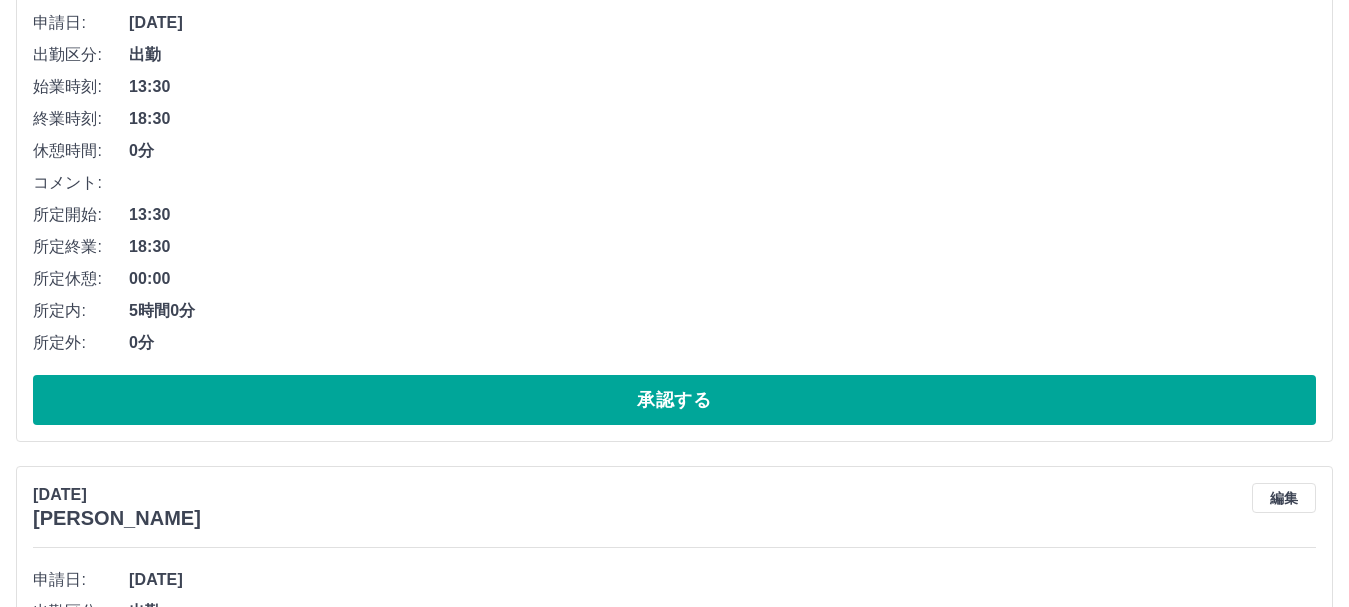 scroll, scrollTop: 800, scrollLeft: 0, axis: vertical 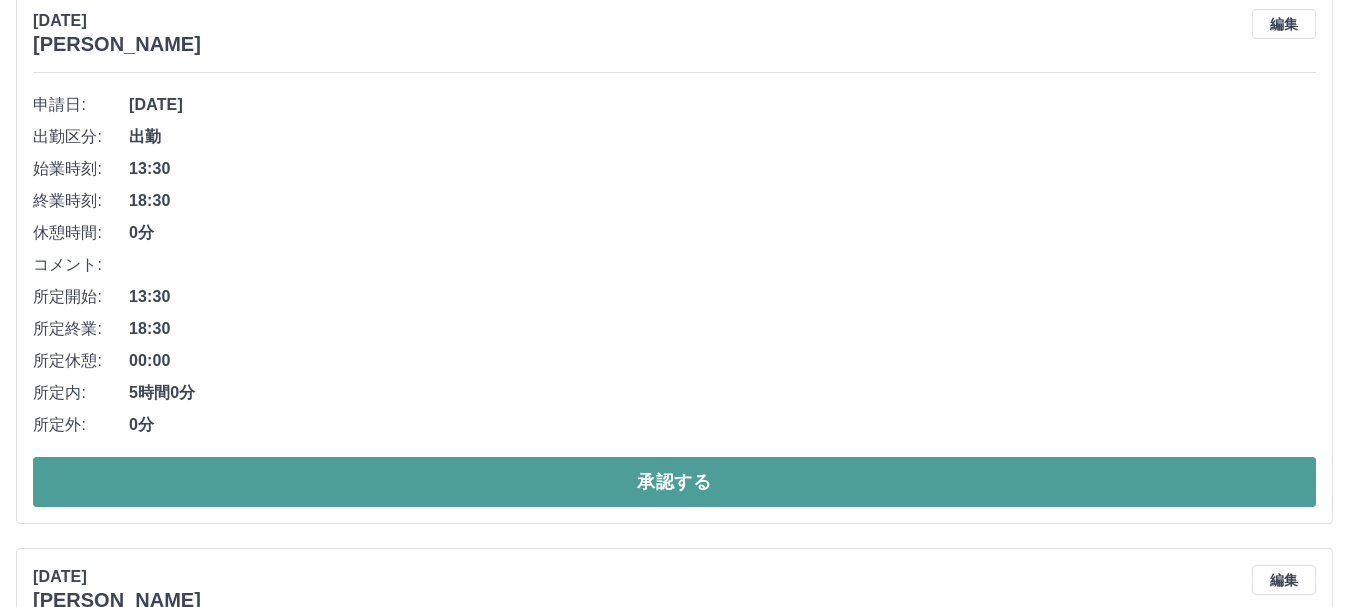 click on "承認する" at bounding box center (674, 482) 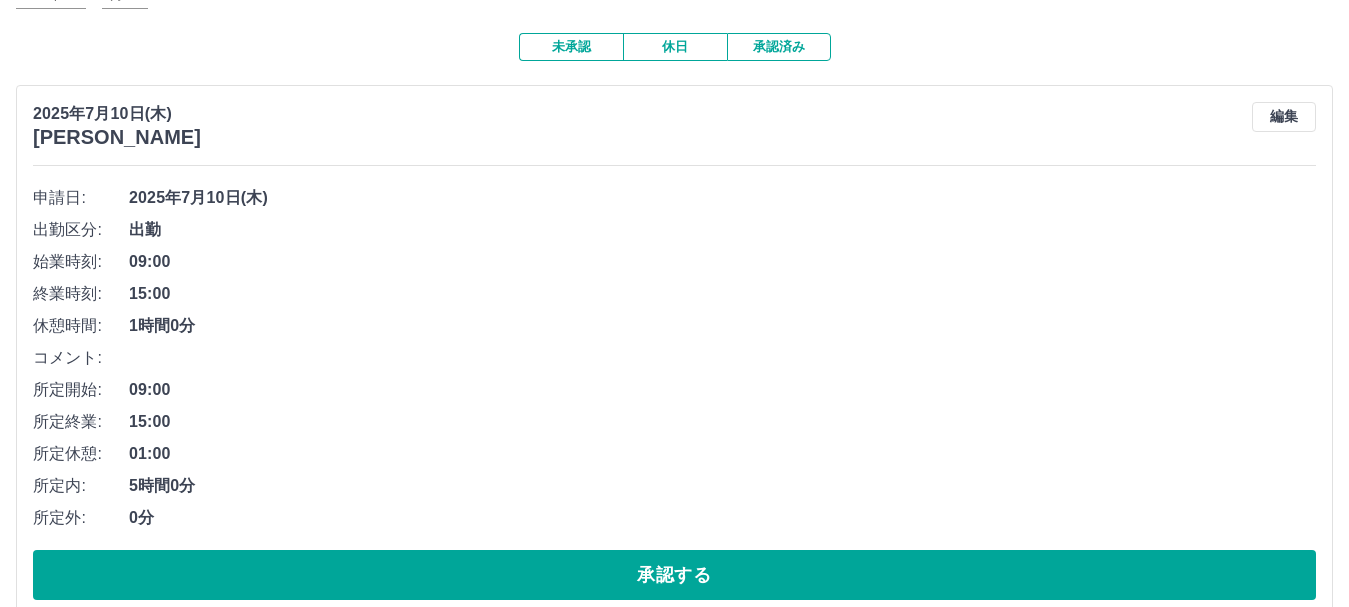 scroll, scrollTop: 0, scrollLeft: 0, axis: both 